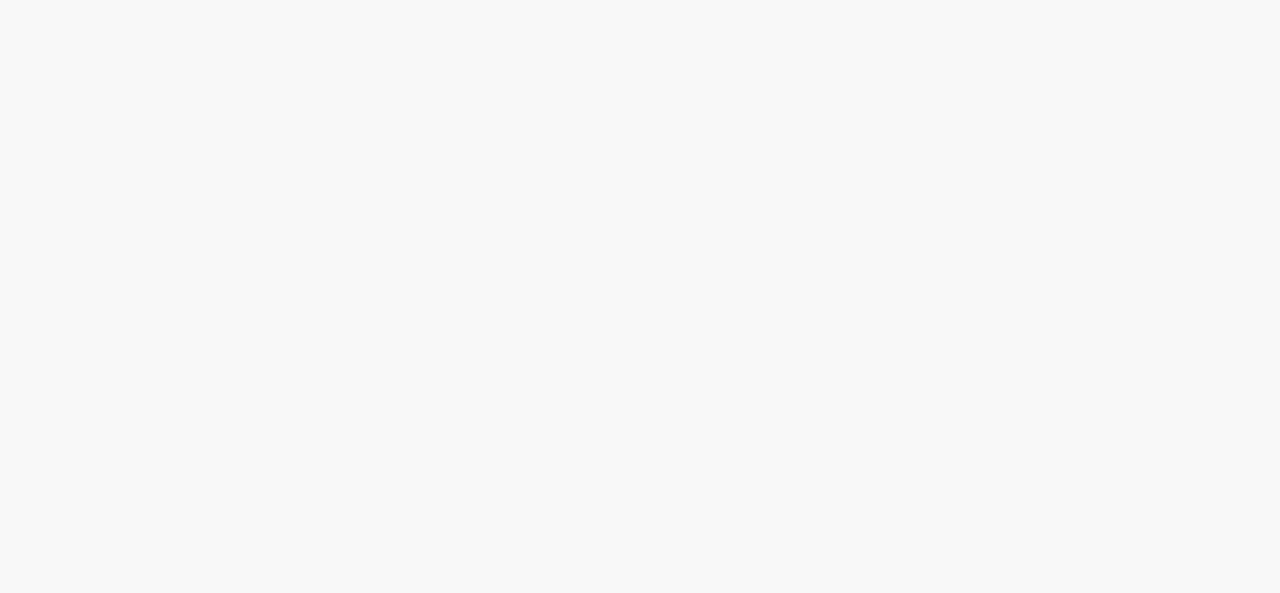 scroll, scrollTop: 0, scrollLeft: 0, axis: both 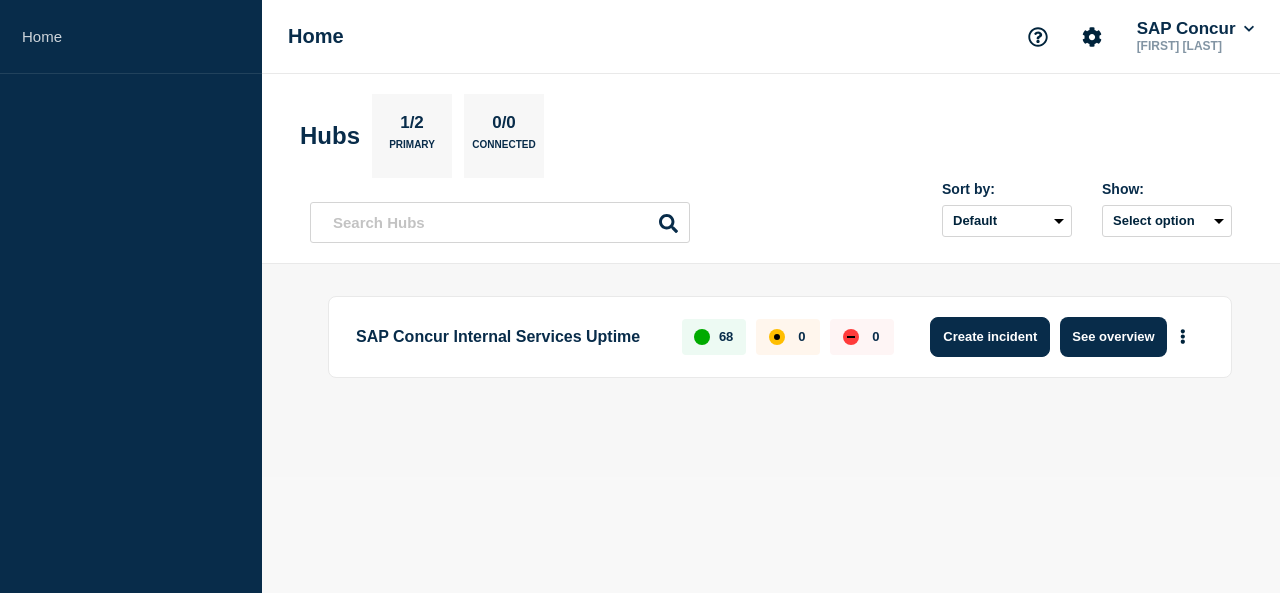 click on "Create incident" at bounding box center [990, 337] 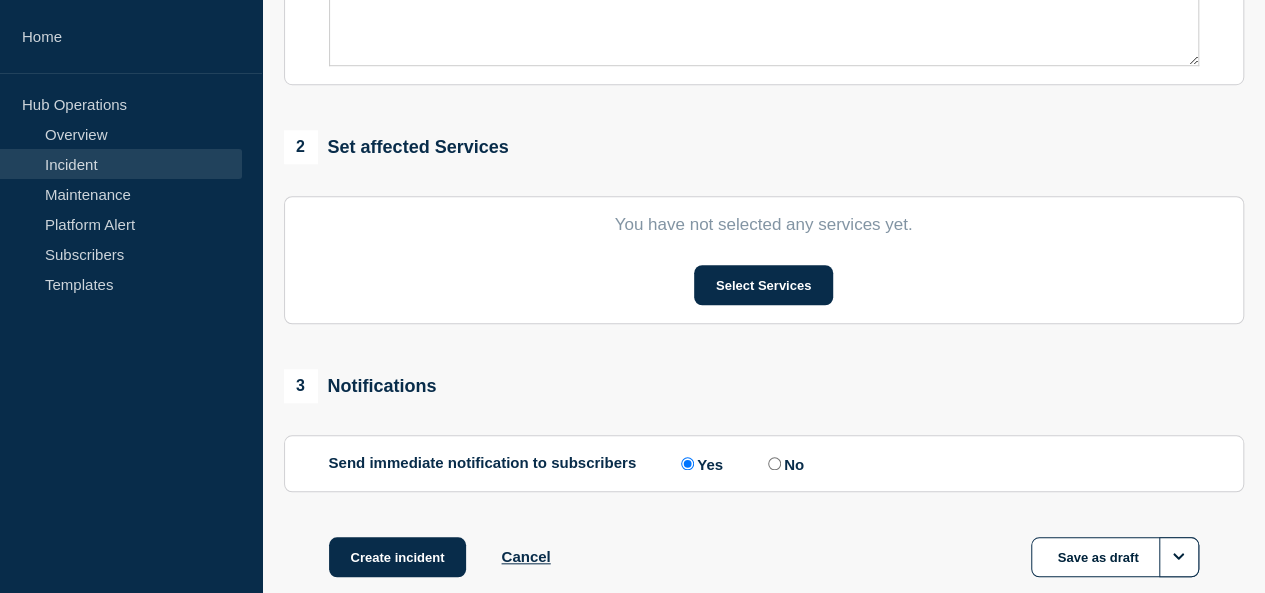 scroll, scrollTop: 694, scrollLeft: 0, axis: vertical 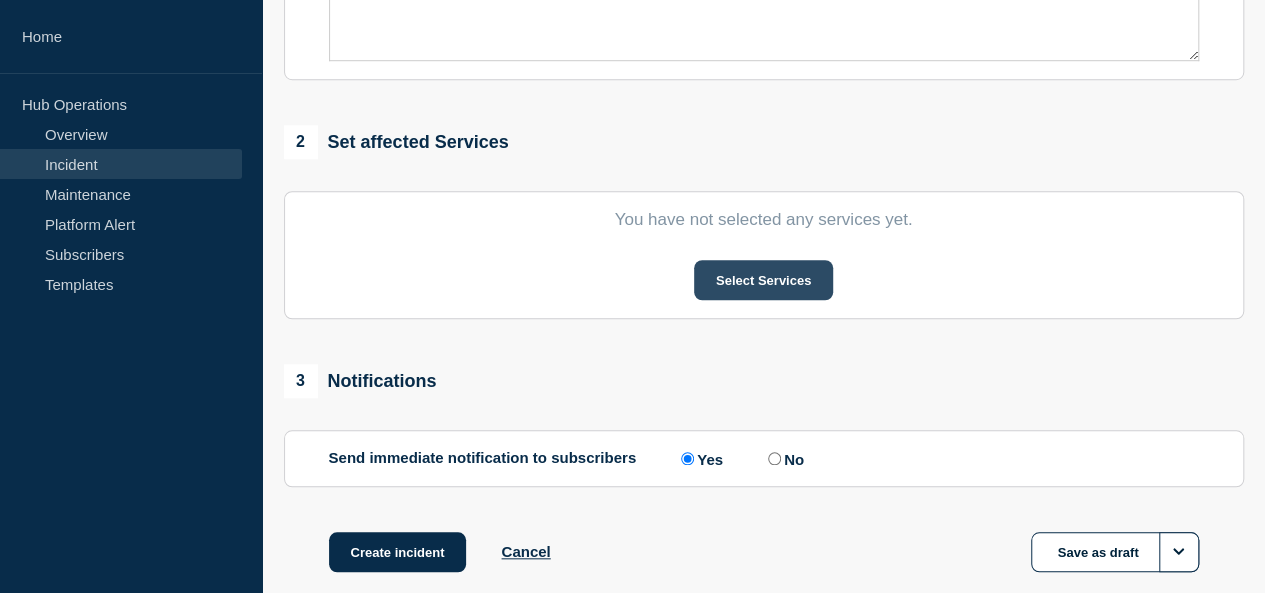 click on "Select Services" at bounding box center [763, 280] 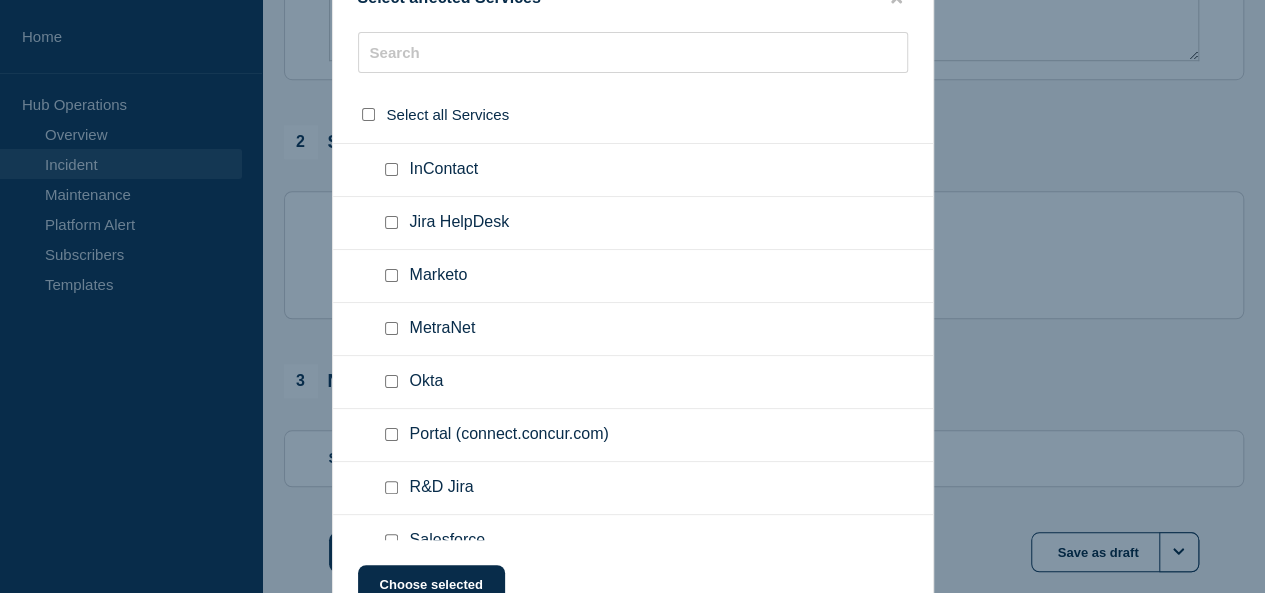 scroll, scrollTop: 528, scrollLeft: 0, axis: vertical 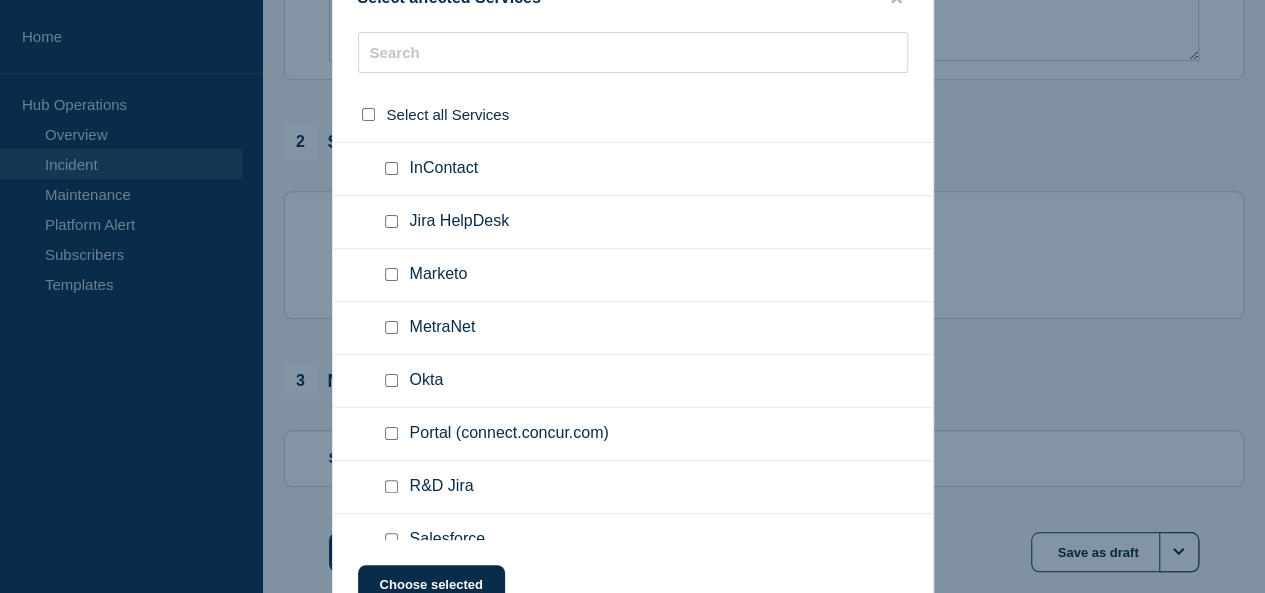 click on "MetraNet" at bounding box center (443, 328) 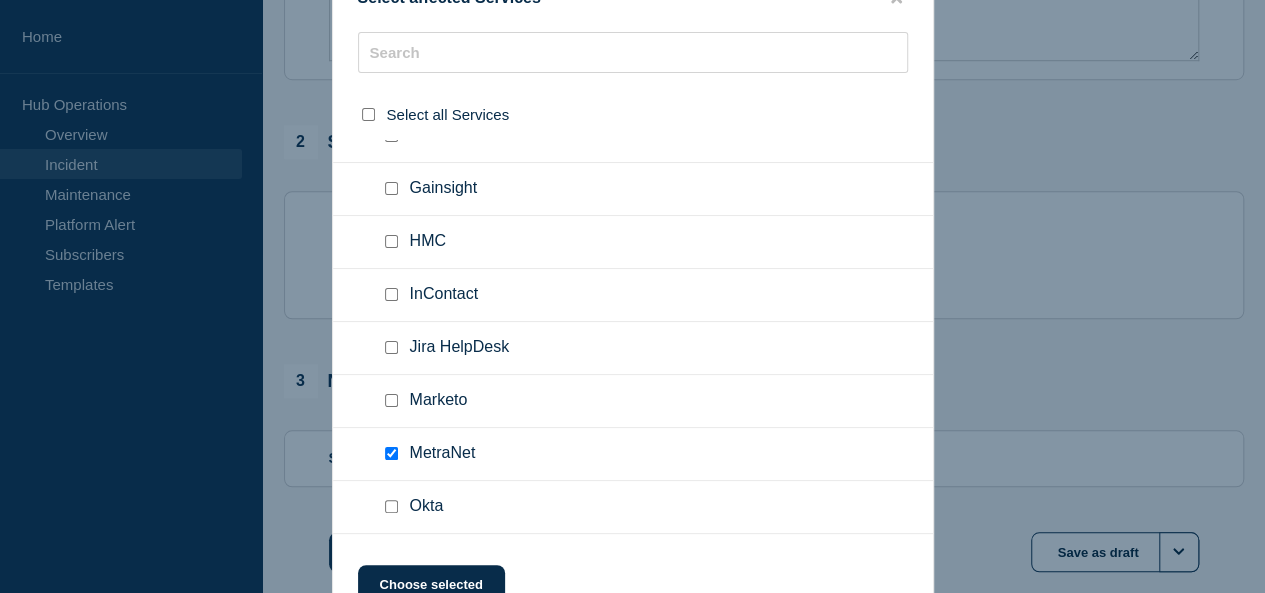 scroll, scrollTop: 403, scrollLeft: 0, axis: vertical 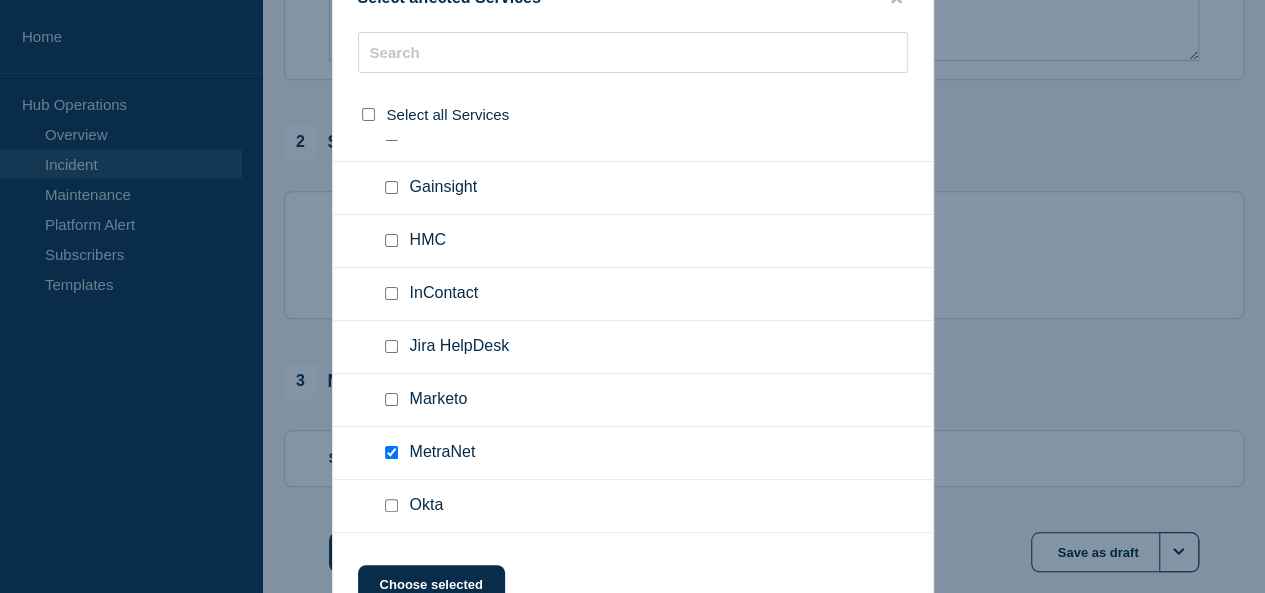 click at bounding box center (632, 296) 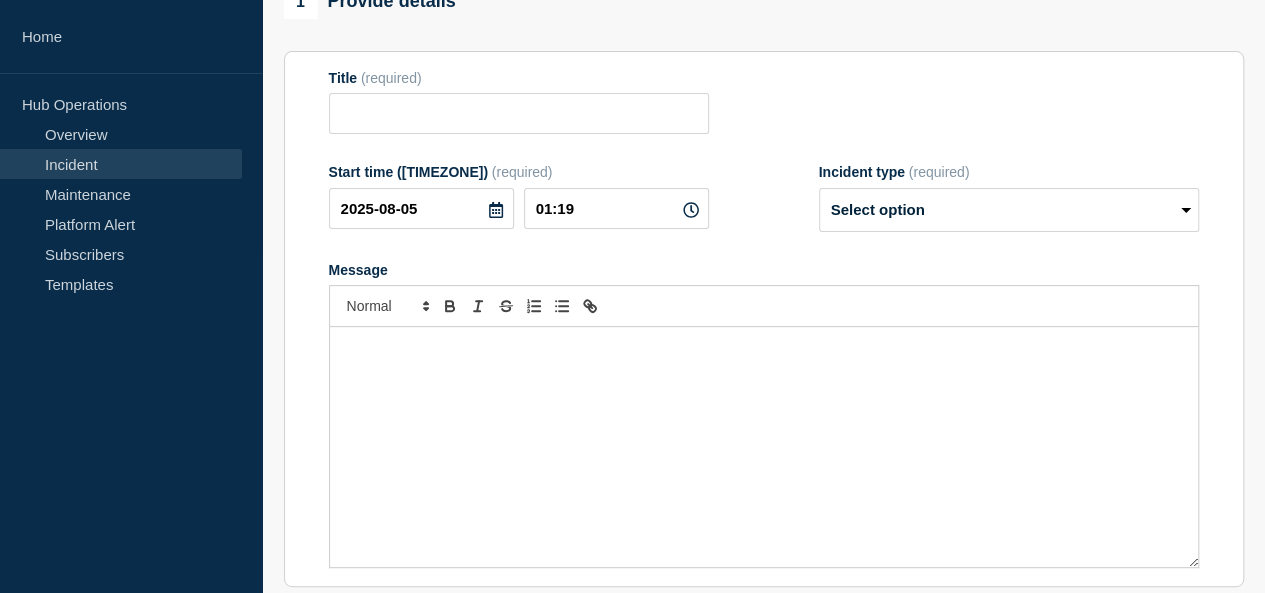scroll, scrollTop: 87, scrollLeft: 0, axis: vertical 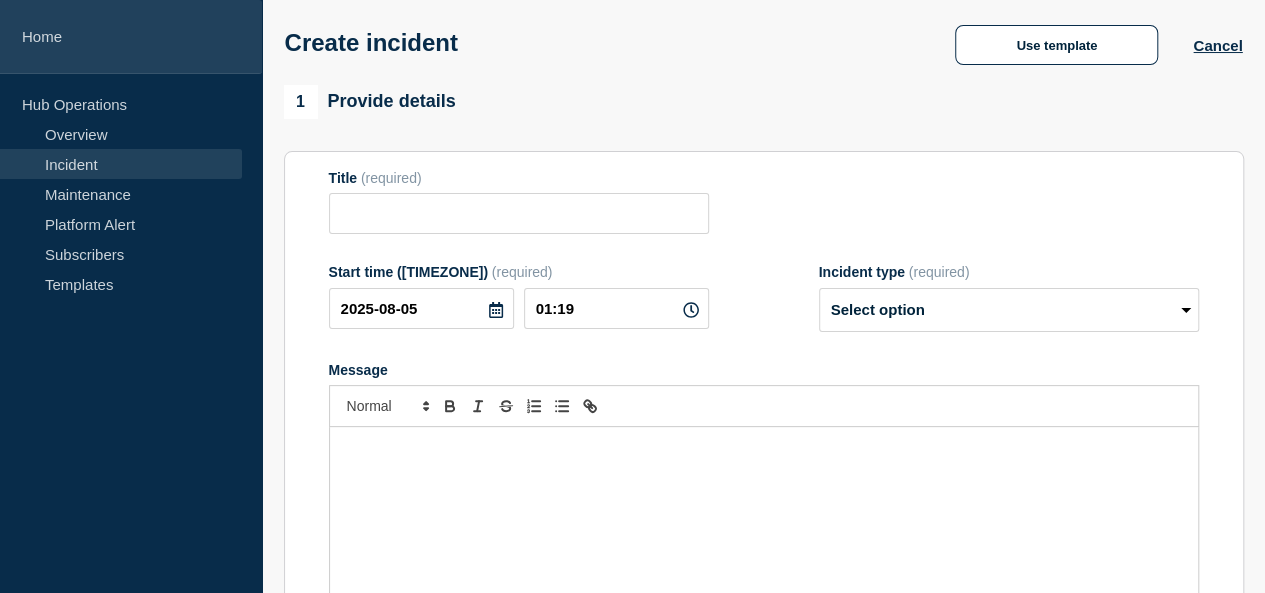 click on "Home" at bounding box center [131, 37] 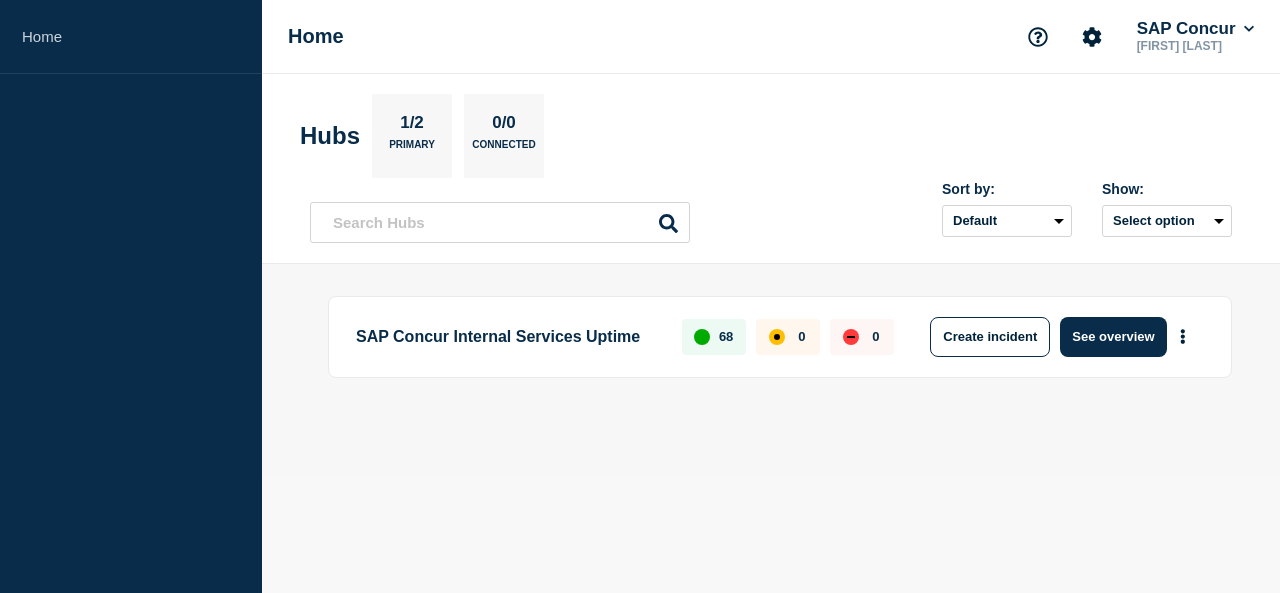 click on "Home Home SAP Concur  [FIRST] [LAST] Hubs 1/2 Primary 0/0 Connected Sort by:  Default Last added Last updated Most active A-Z Show:  Select option SAP Concur Internal Services Uptime 68 0 0 Create incident See overview" at bounding box center [640, 296] 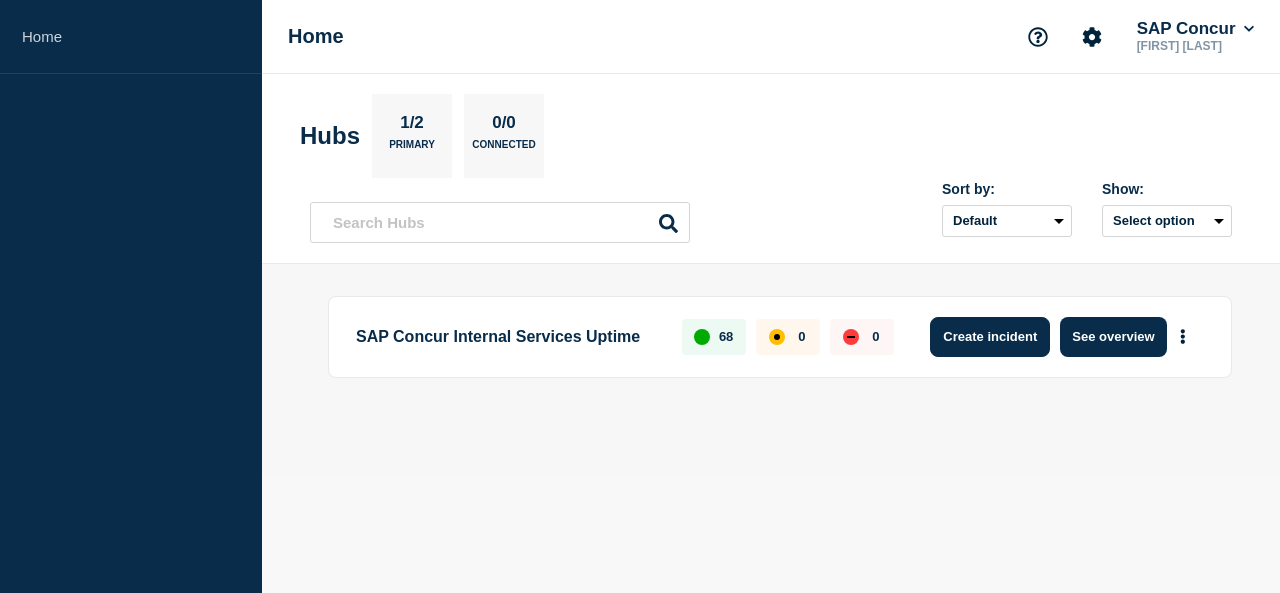 click on "Create incident" at bounding box center [990, 337] 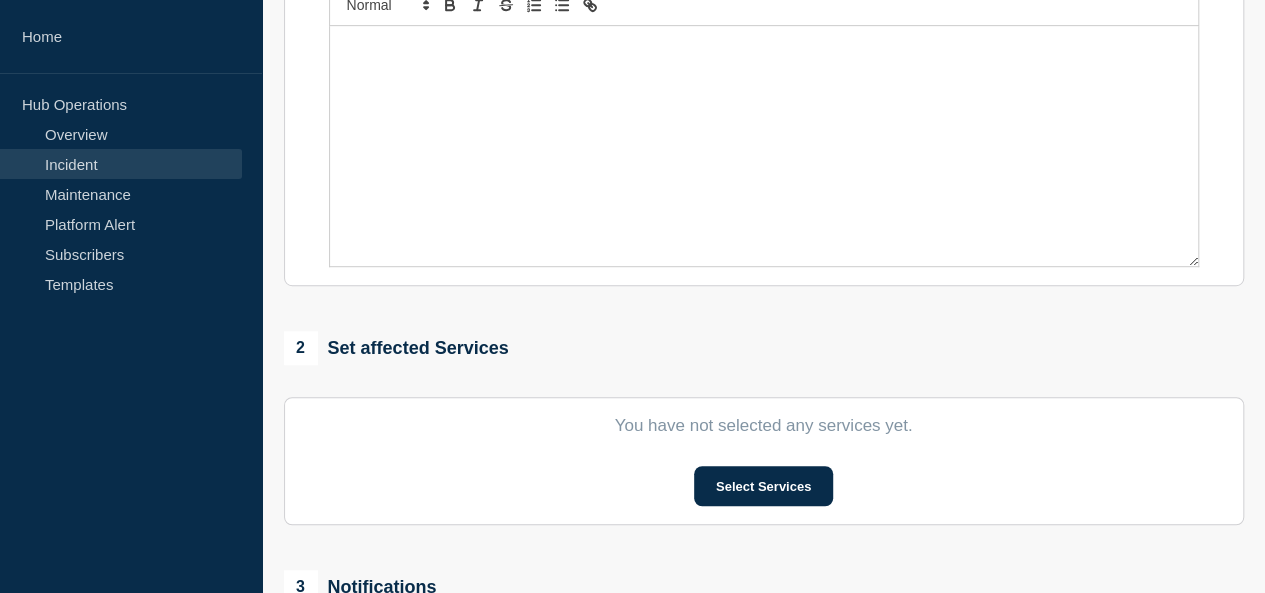 scroll, scrollTop: 0, scrollLeft: 0, axis: both 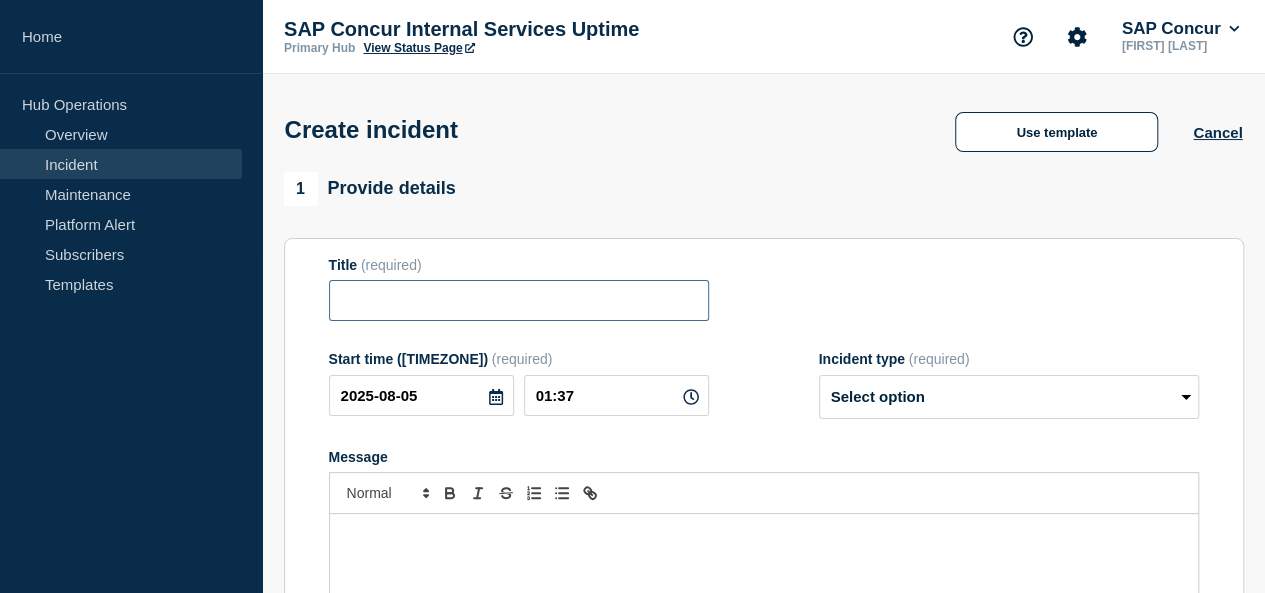 click at bounding box center [519, 300] 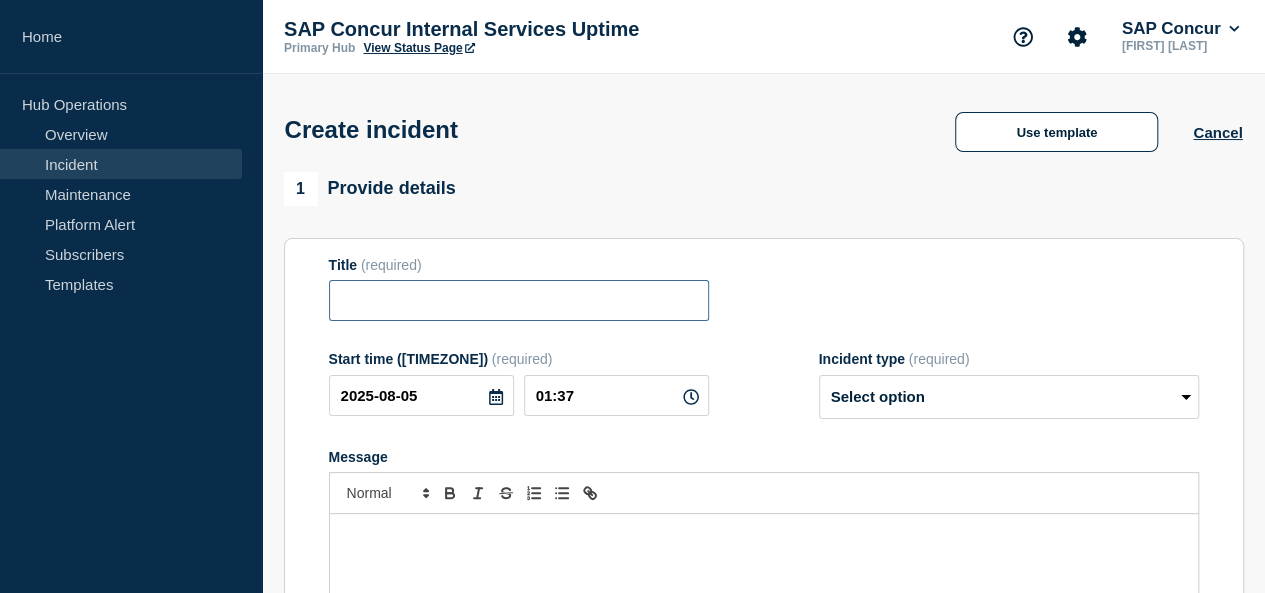 click at bounding box center [519, 300] 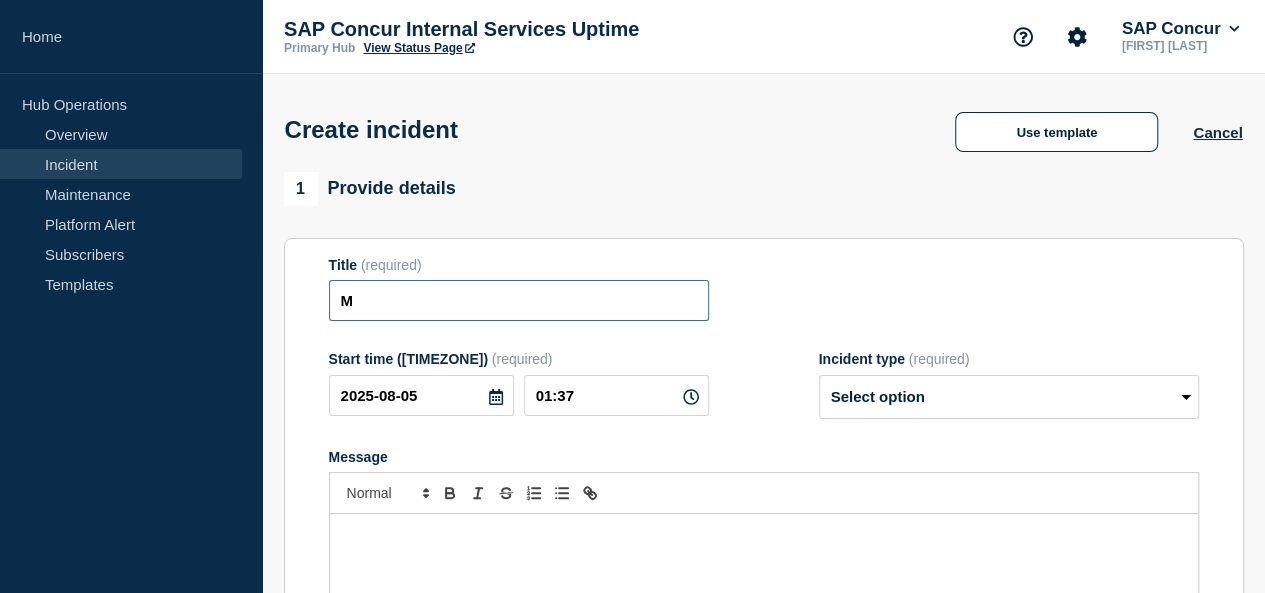 paste on "etranet and RevDB applications are currently down and not accessible. This impacts EOP" 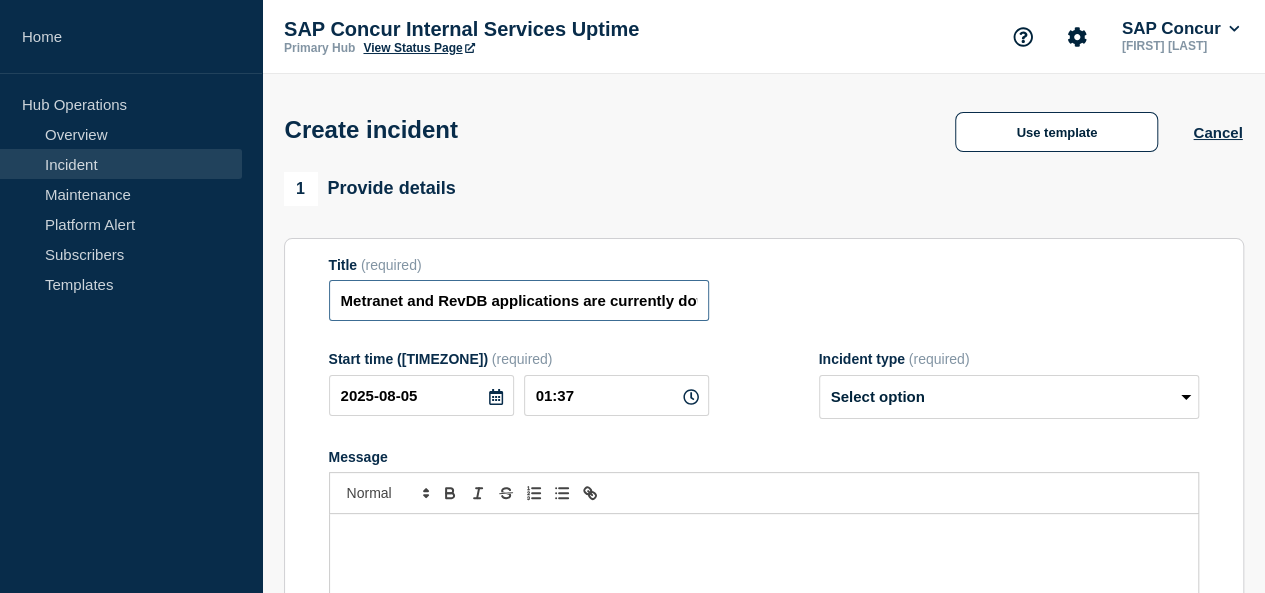 scroll, scrollTop: 0, scrollLeft: 316, axis: horizontal 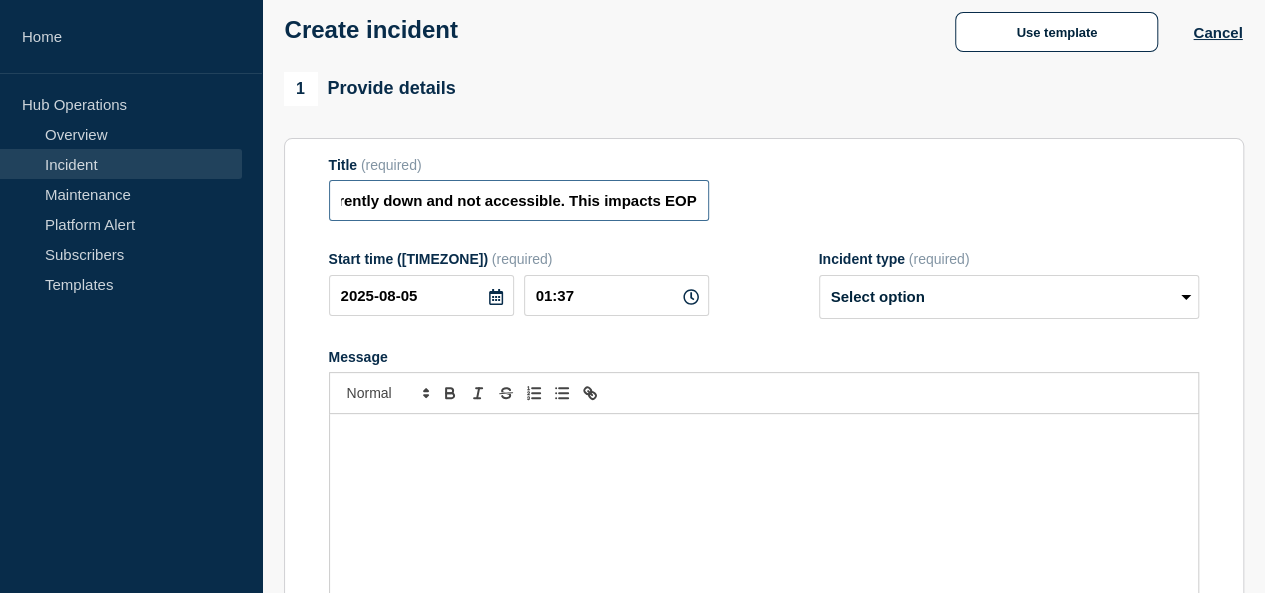 type on "Metranet and RevDB applications are currently down and not accessible. This impacts EOP" 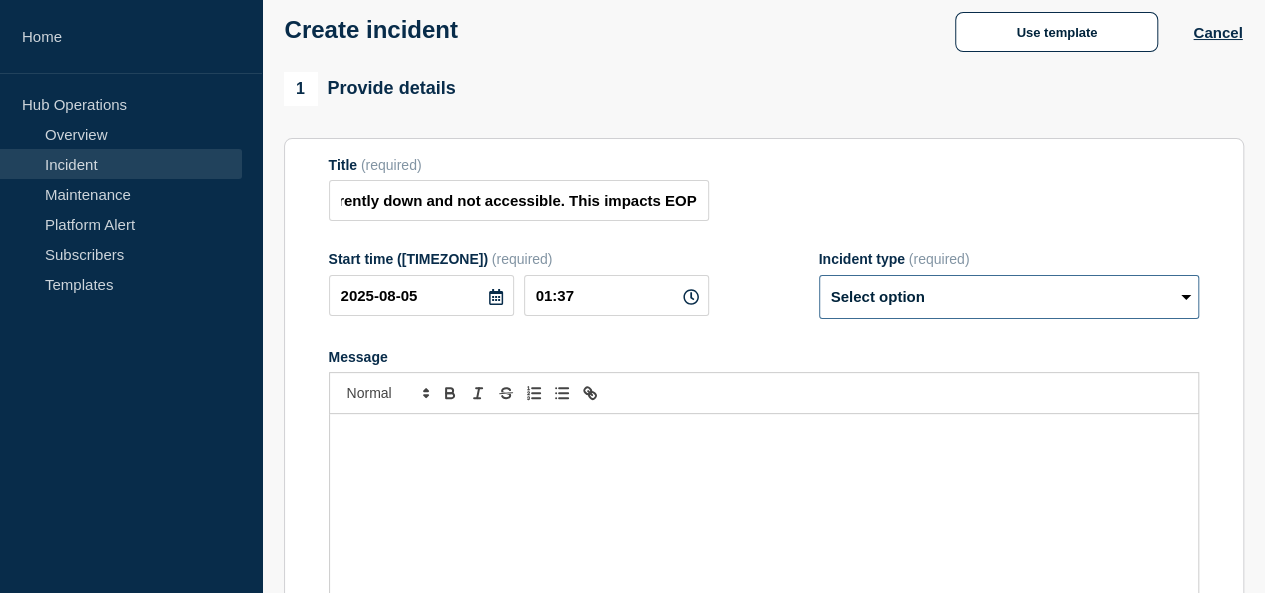 scroll, scrollTop: 0, scrollLeft: 0, axis: both 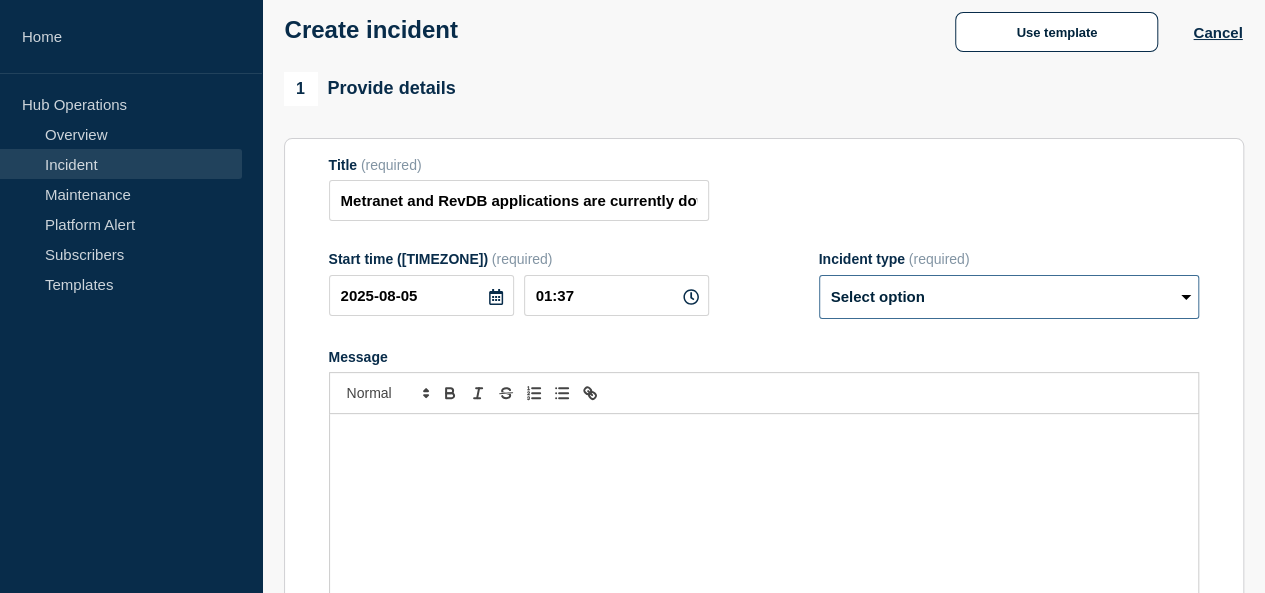 click on "Select option Investigating Identified Monitoring" at bounding box center (1009, 297) 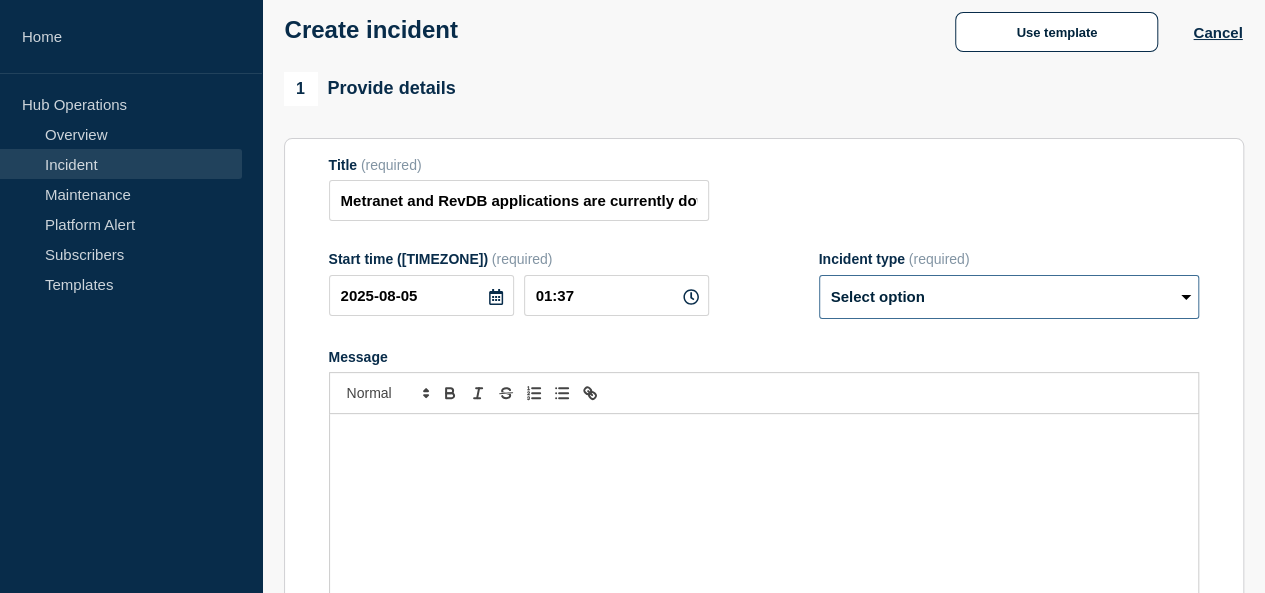 select on "investigating" 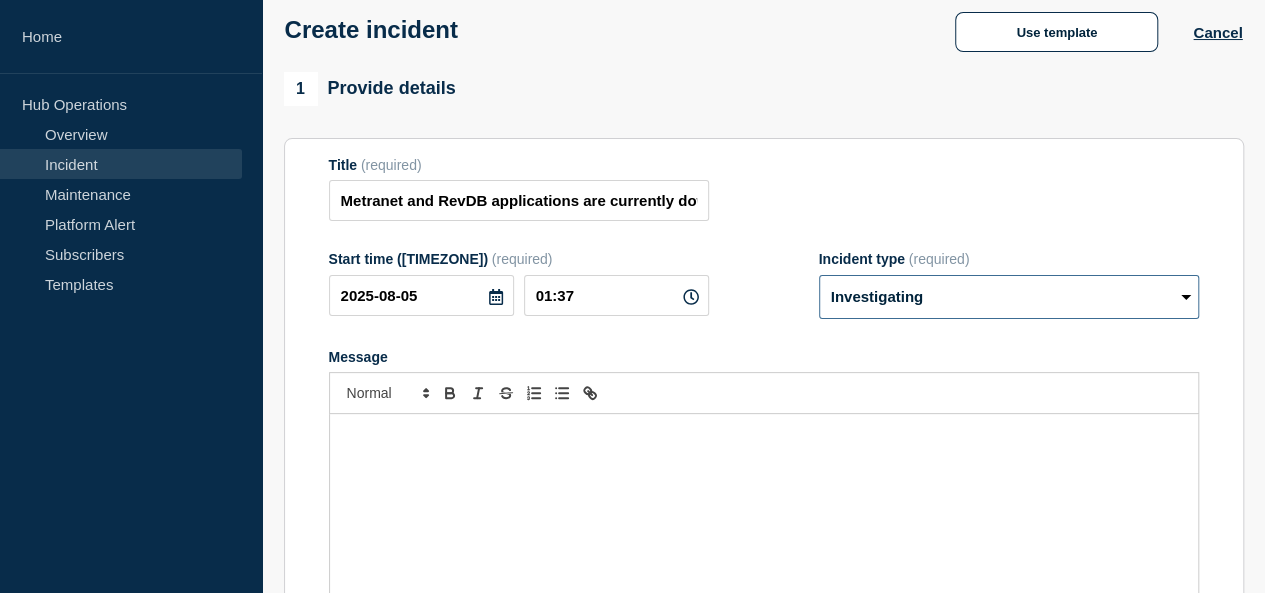 click on "Select option Investigating Identified Monitoring" at bounding box center (1009, 297) 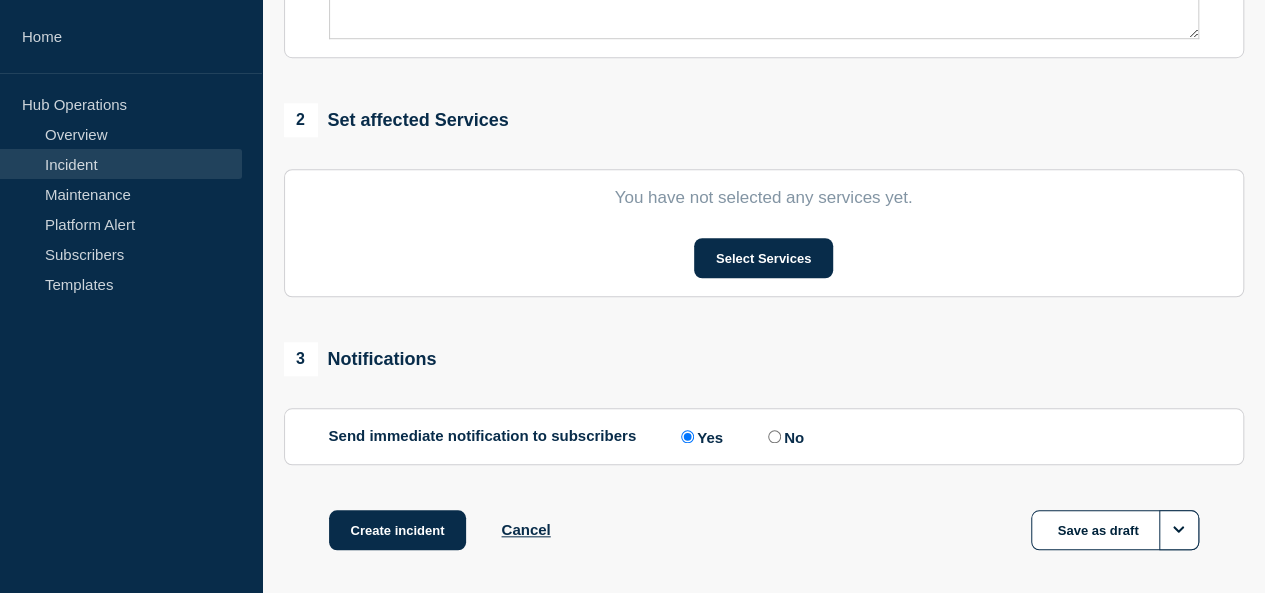 scroll, scrollTop: 718, scrollLeft: 0, axis: vertical 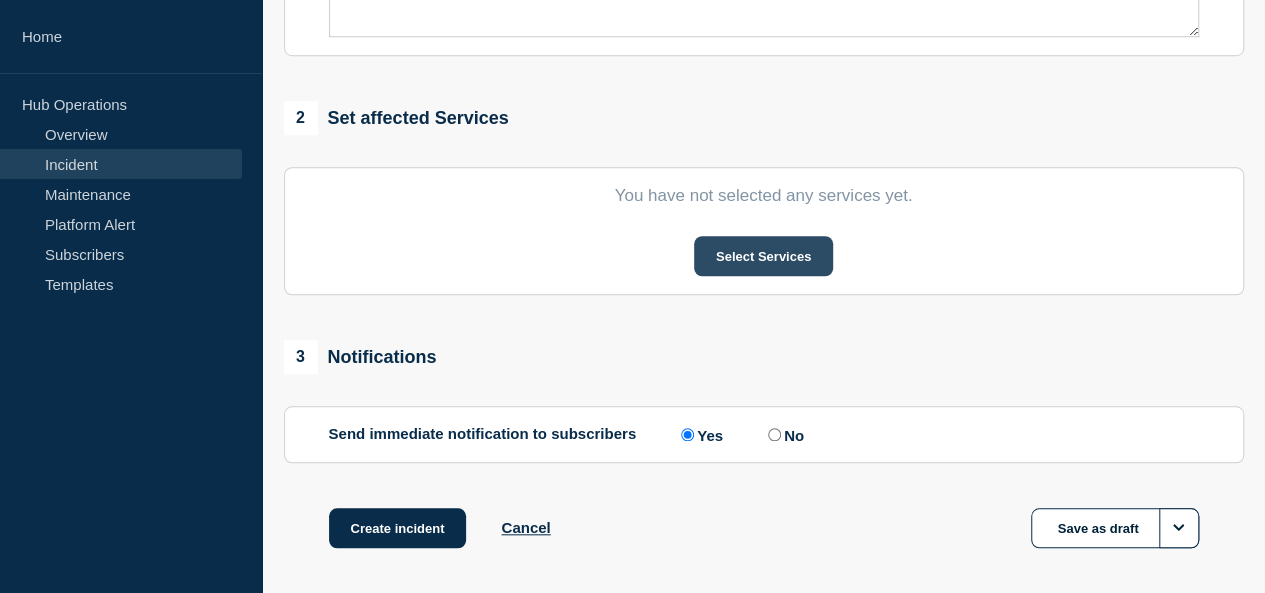 click on "Select Services" at bounding box center [763, 256] 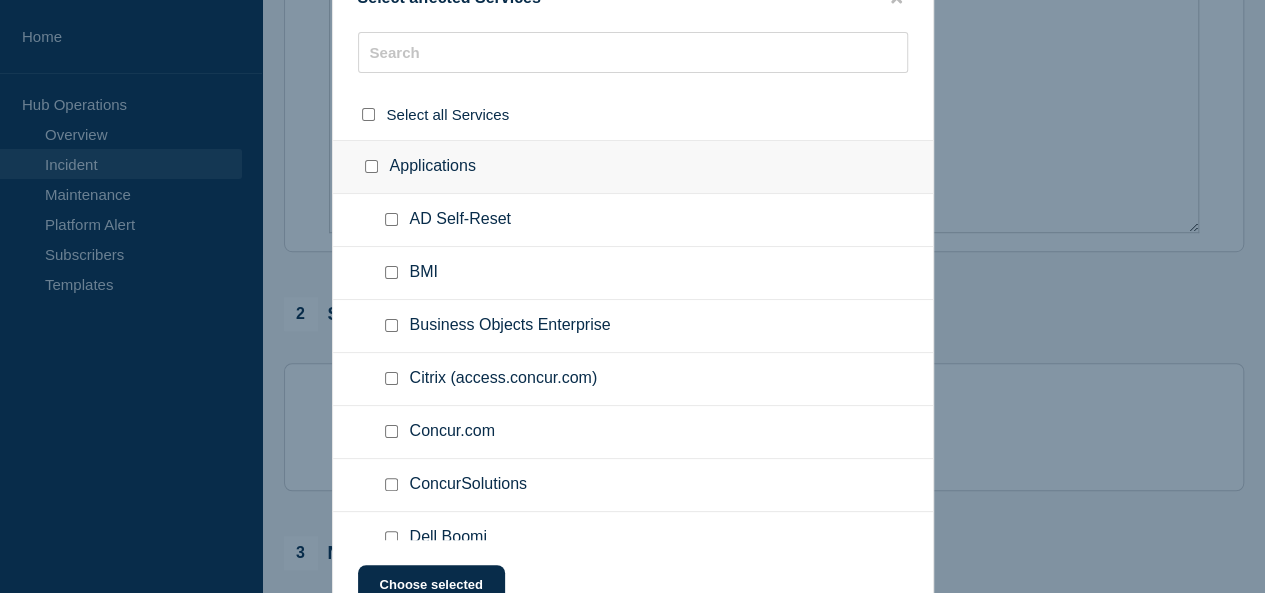 scroll, scrollTop: 544, scrollLeft: 0, axis: vertical 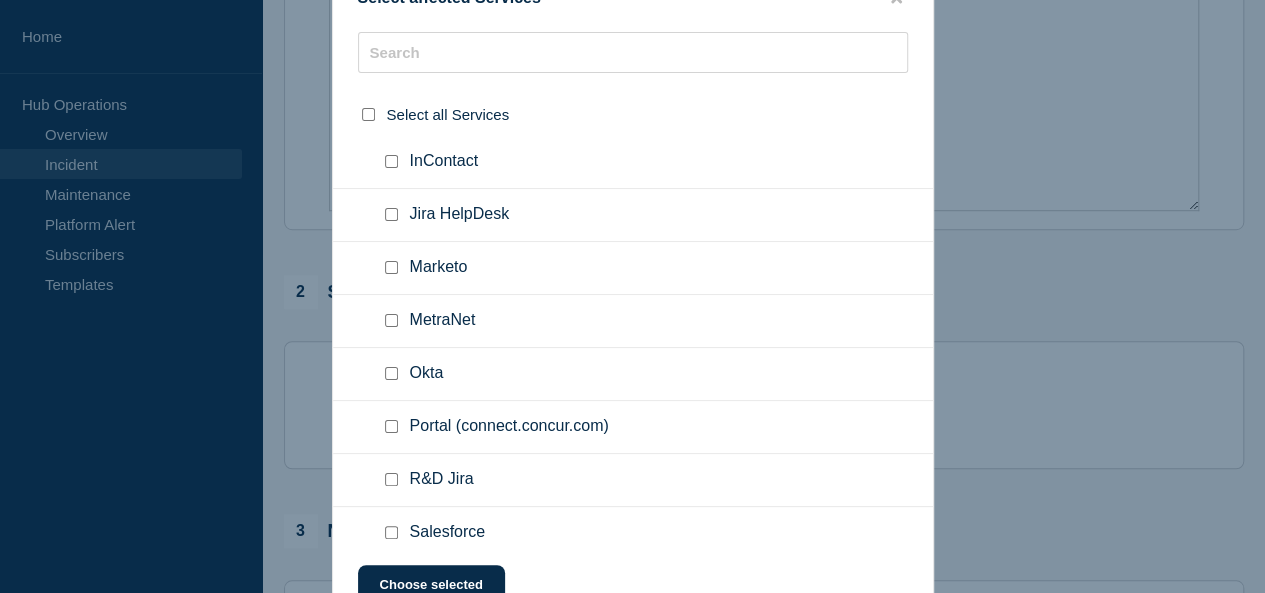 click at bounding box center [391, 320] 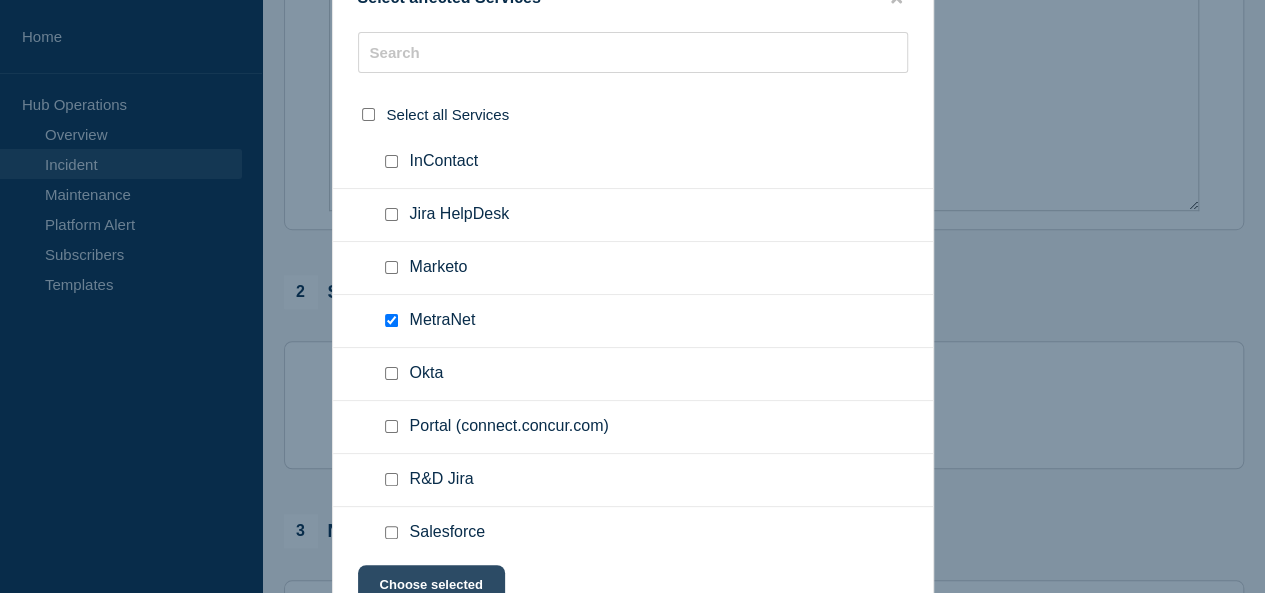 click on "Choose selected" 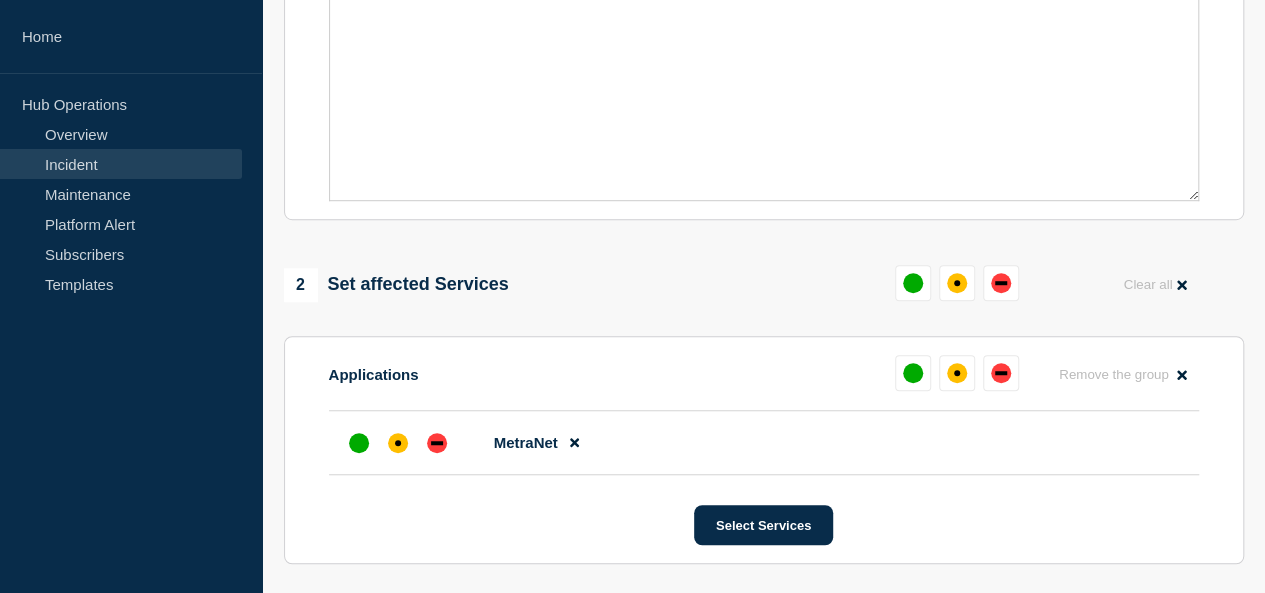 scroll, scrollTop: 583, scrollLeft: 0, axis: vertical 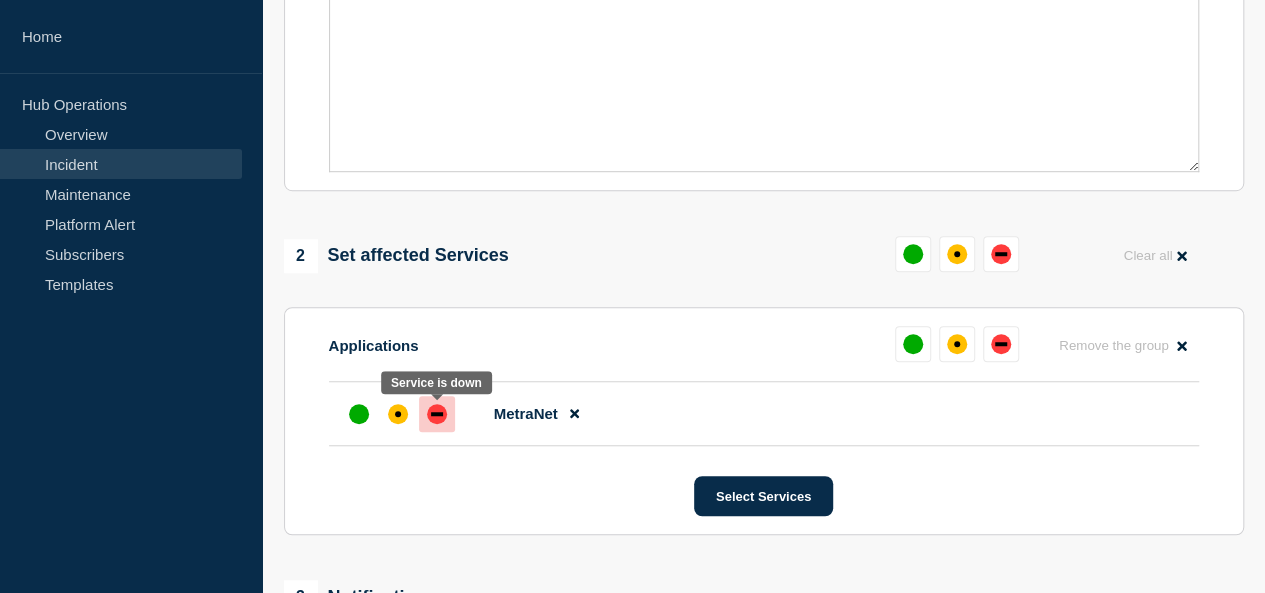 click at bounding box center (437, 414) 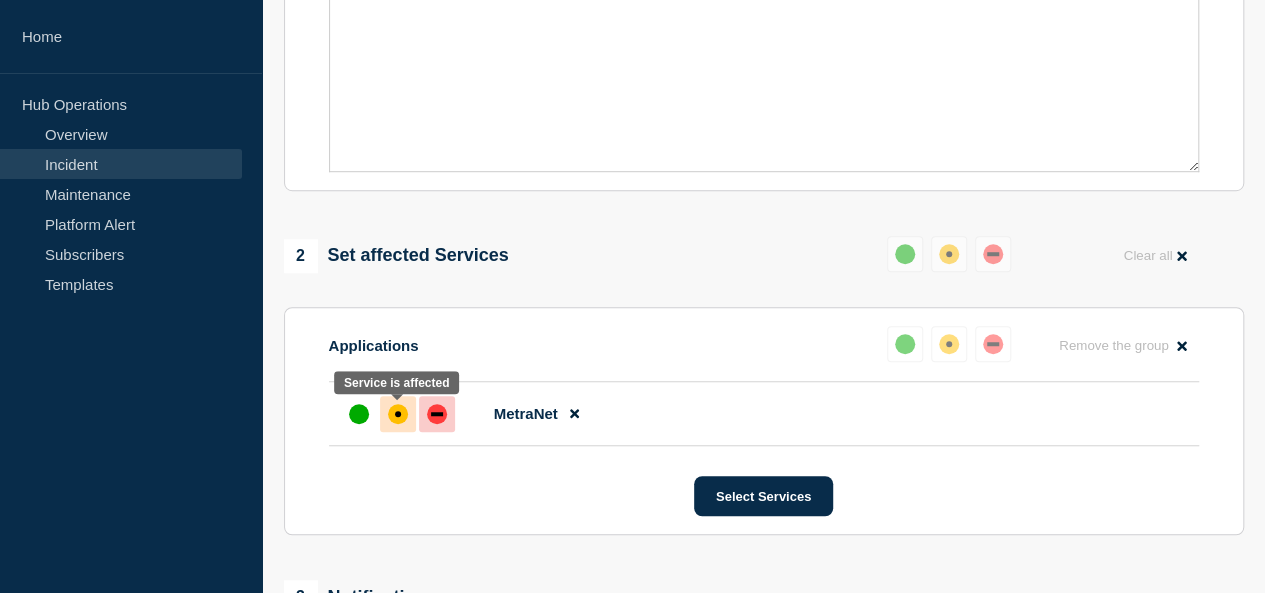 click at bounding box center [398, 414] 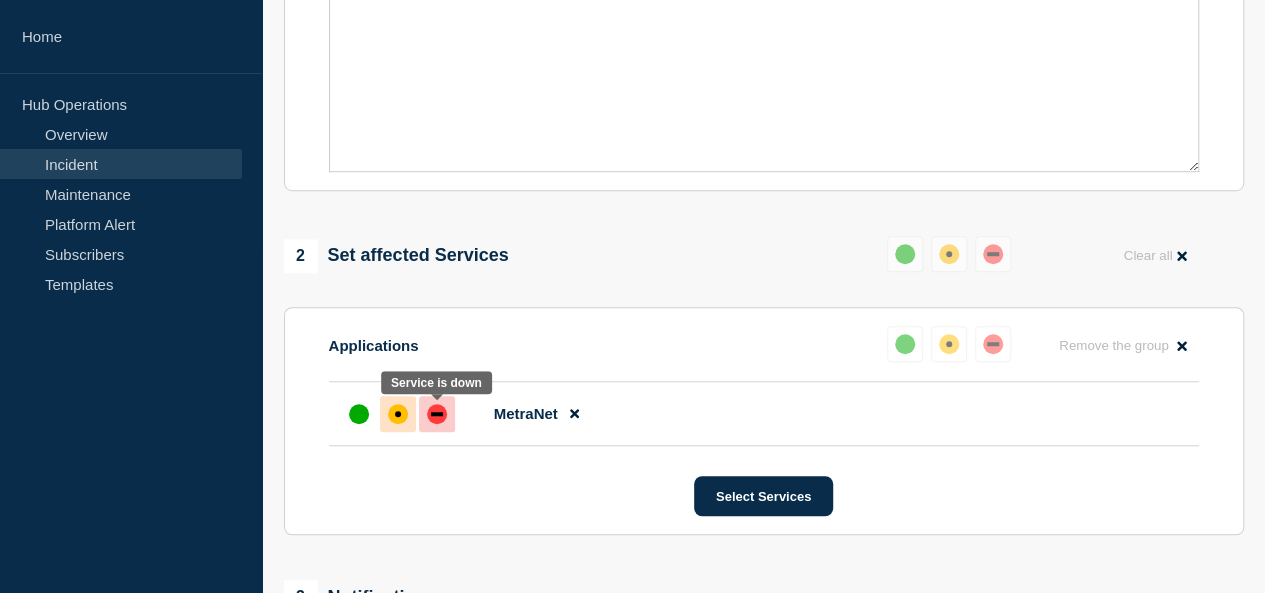 click at bounding box center [437, 414] 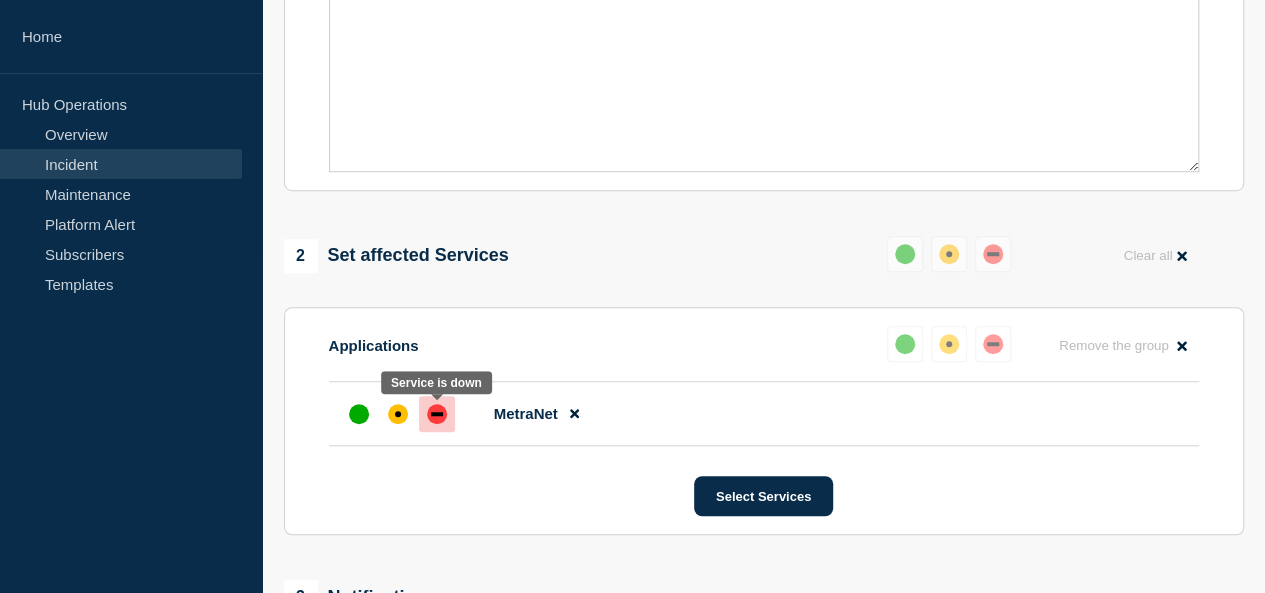 click at bounding box center [437, 414] 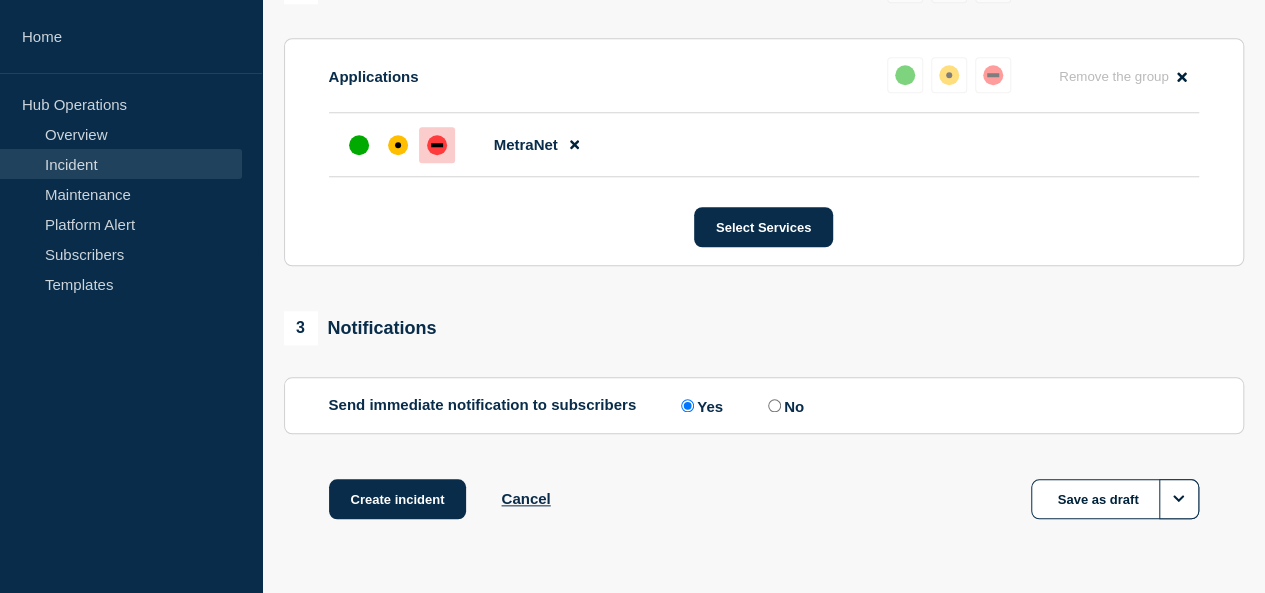scroll, scrollTop: 851, scrollLeft: 0, axis: vertical 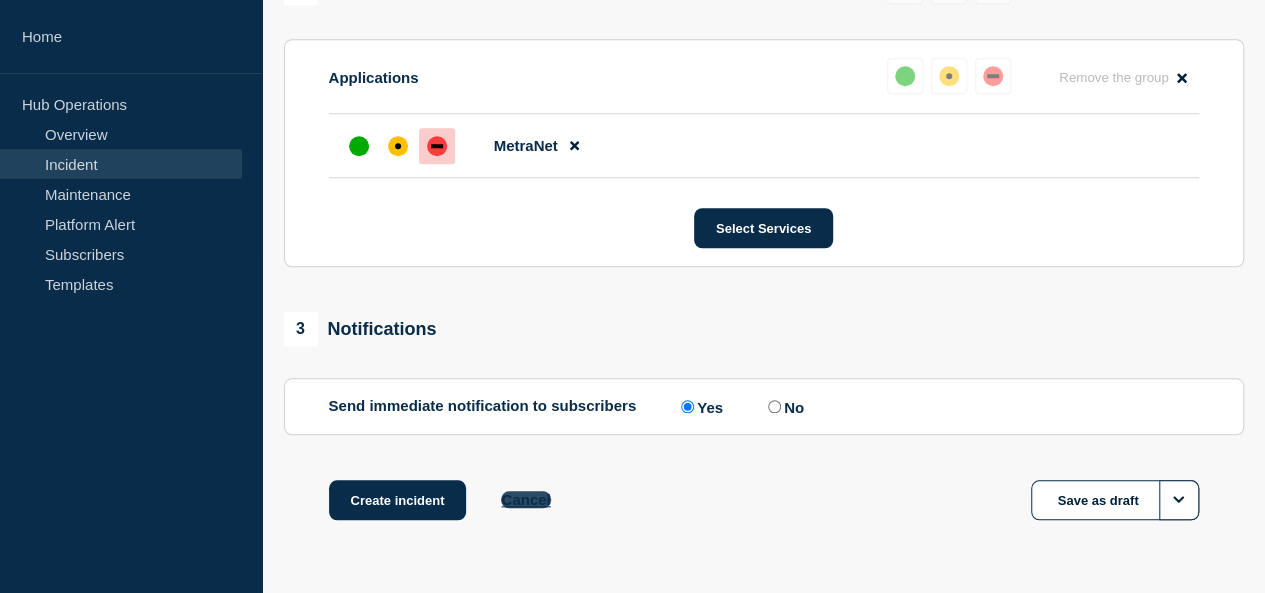 click on "Cancel" at bounding box center (525, 499) 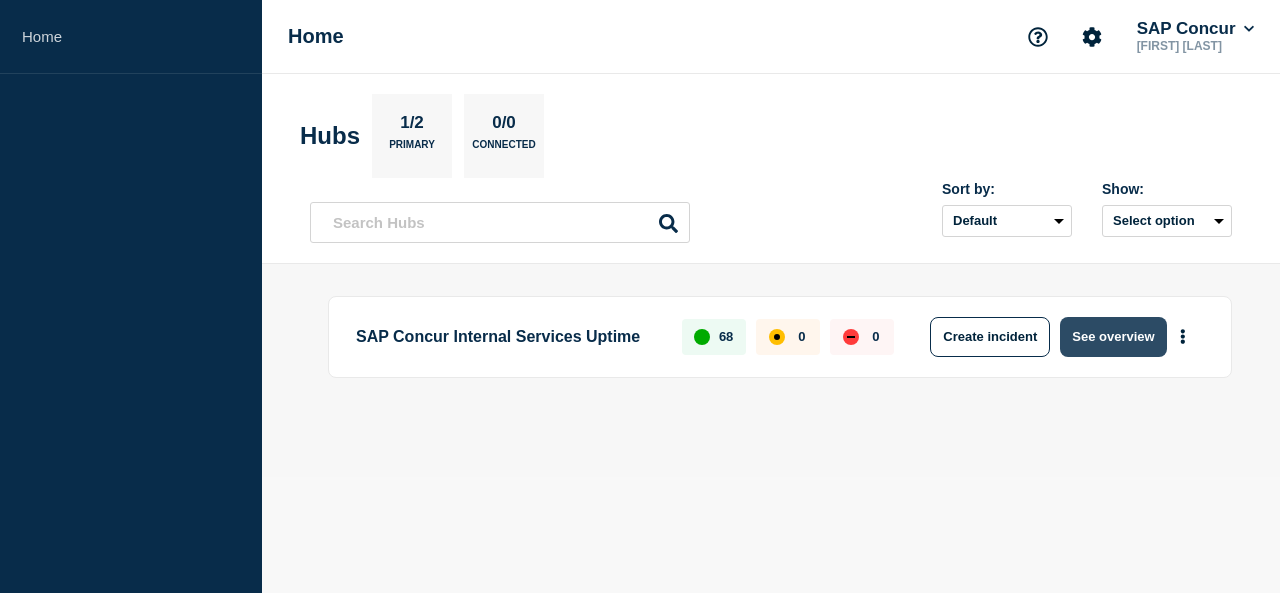 click on "See overview" at bounding box center [1113, 337] 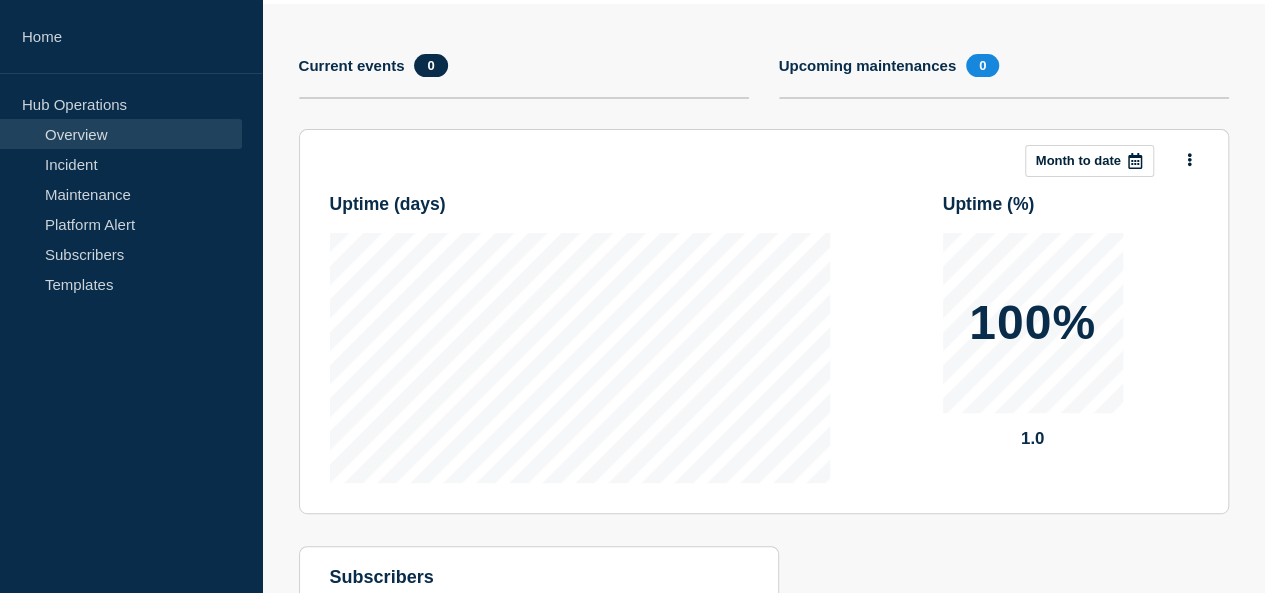 scroll, scrollTop: 0, scrollLeft: 0, axis: both 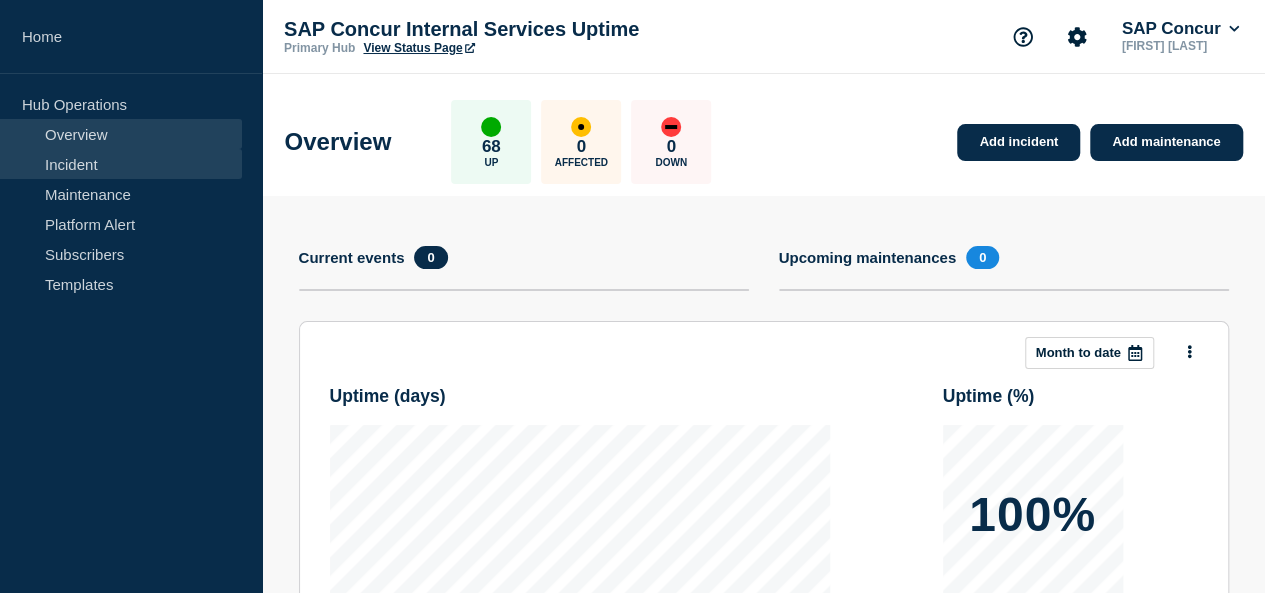 click on "Incident" at bounding box center (121, 164) 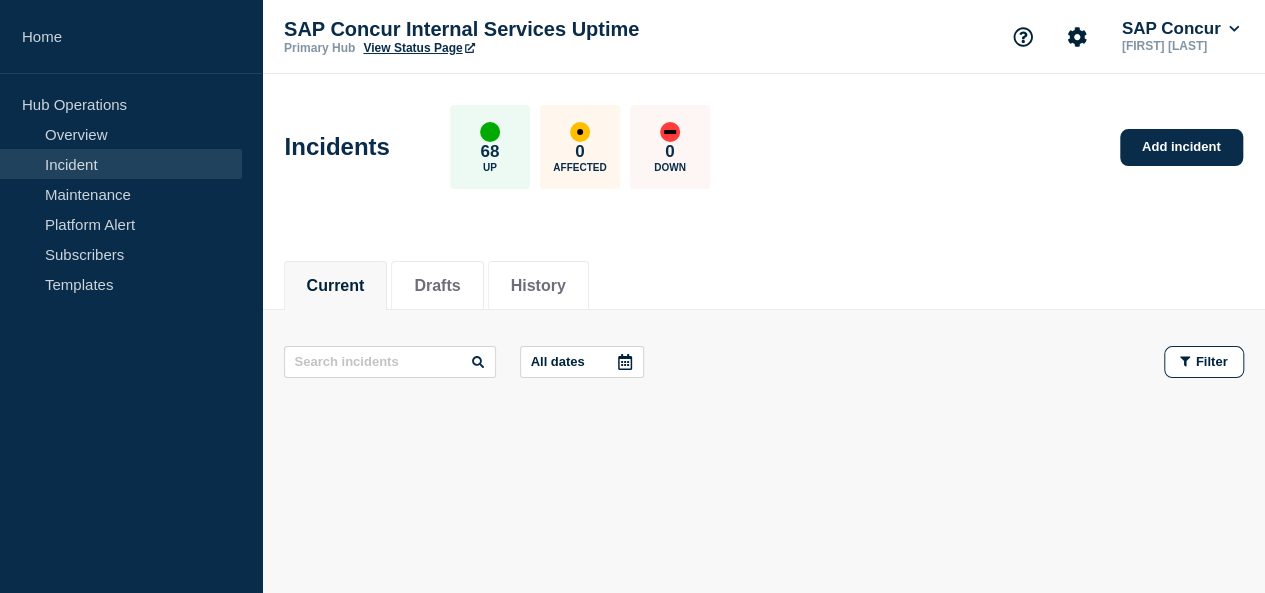 click on "Current" 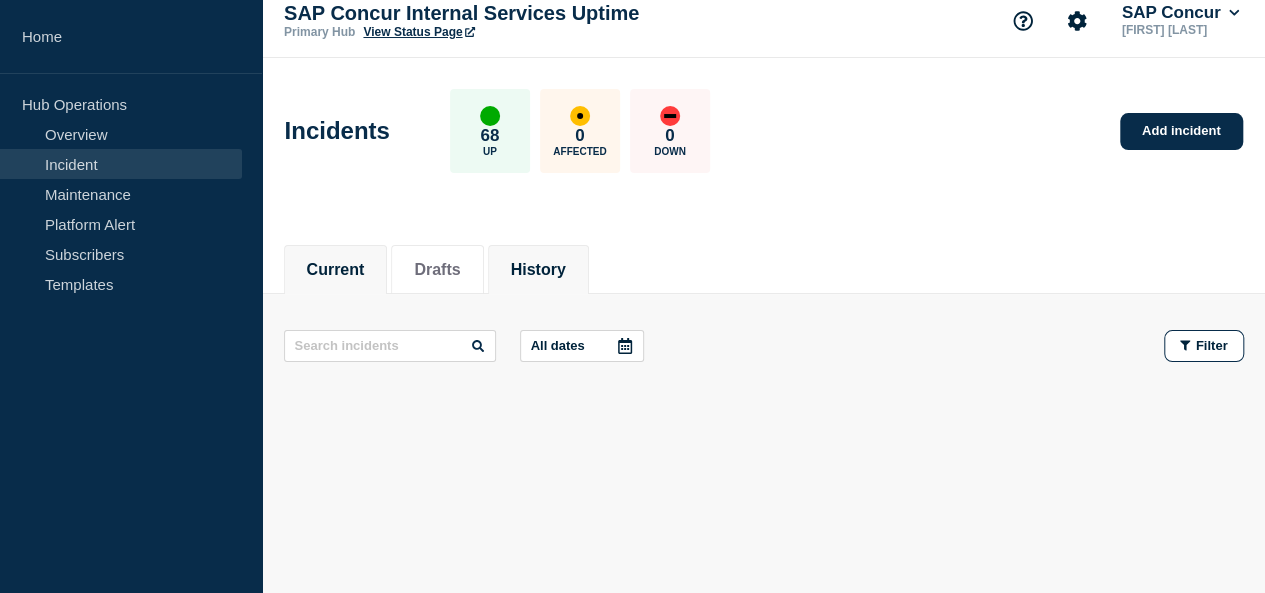 click on "History" at bounding box center (538, 270) 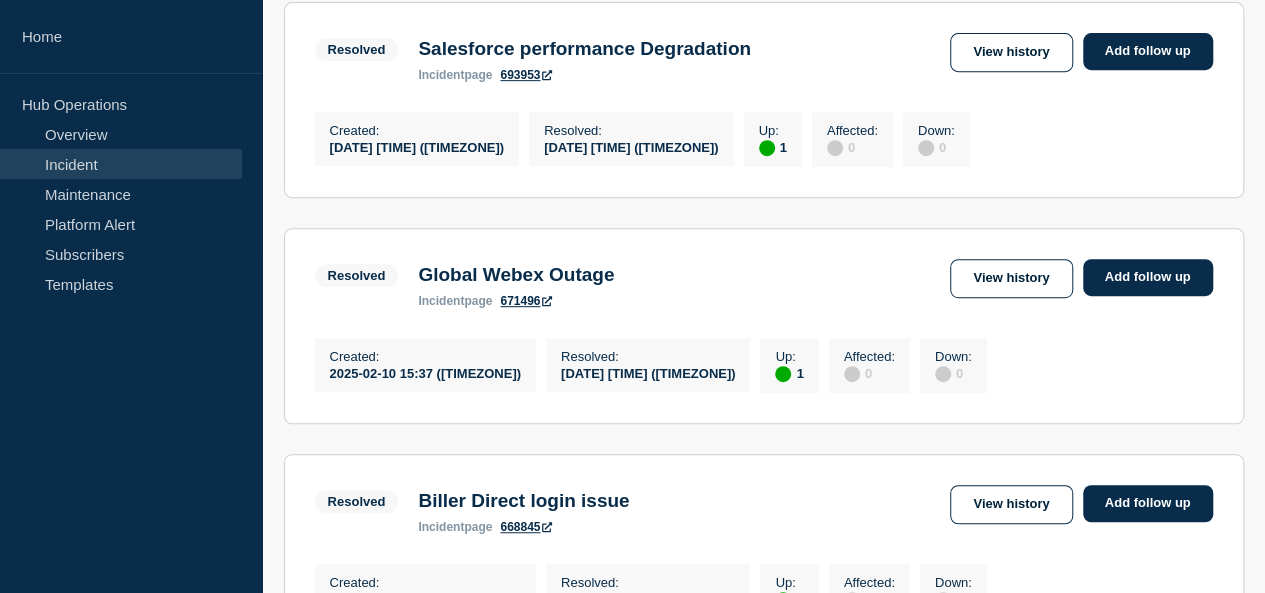scroll, scrollTop: 412, scrollLeft: 0, axis: vertical 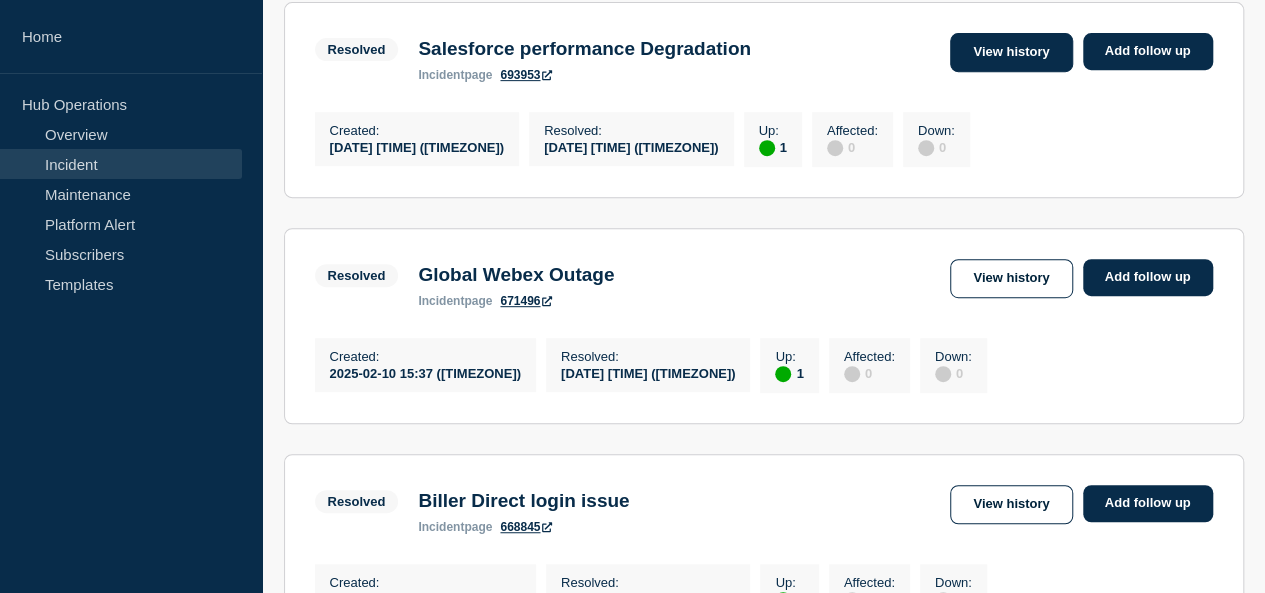 click on "View history" at bounding box center (1011, 52) 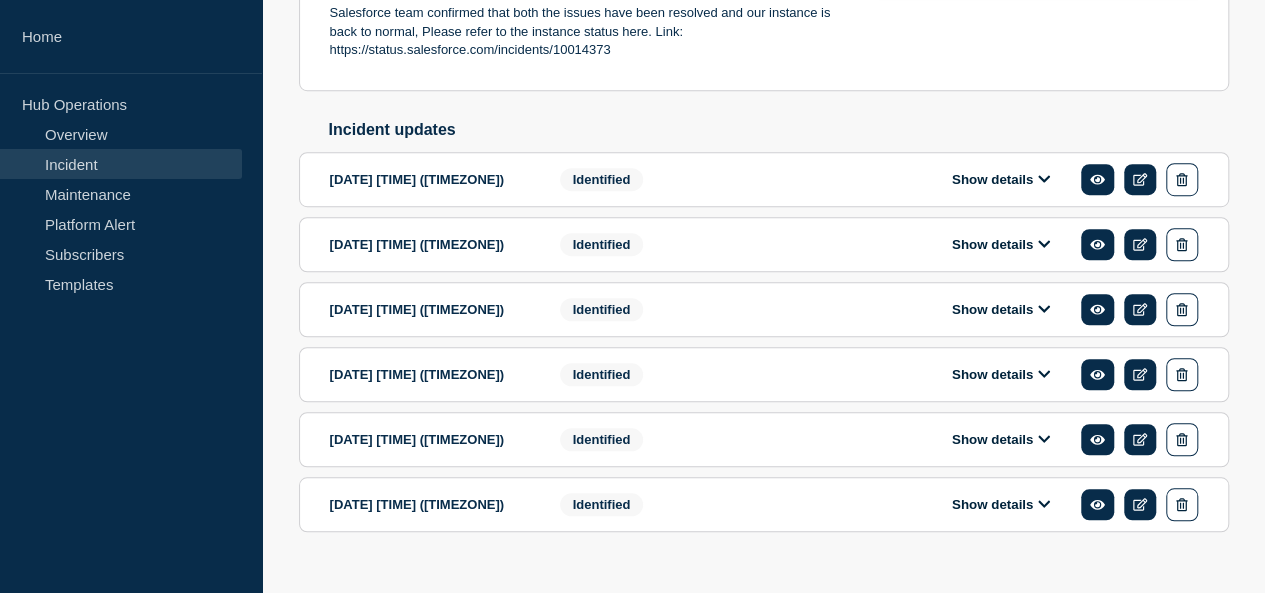 scroll, scrollTop: 650, scrollLeft: 0, axis: vertical 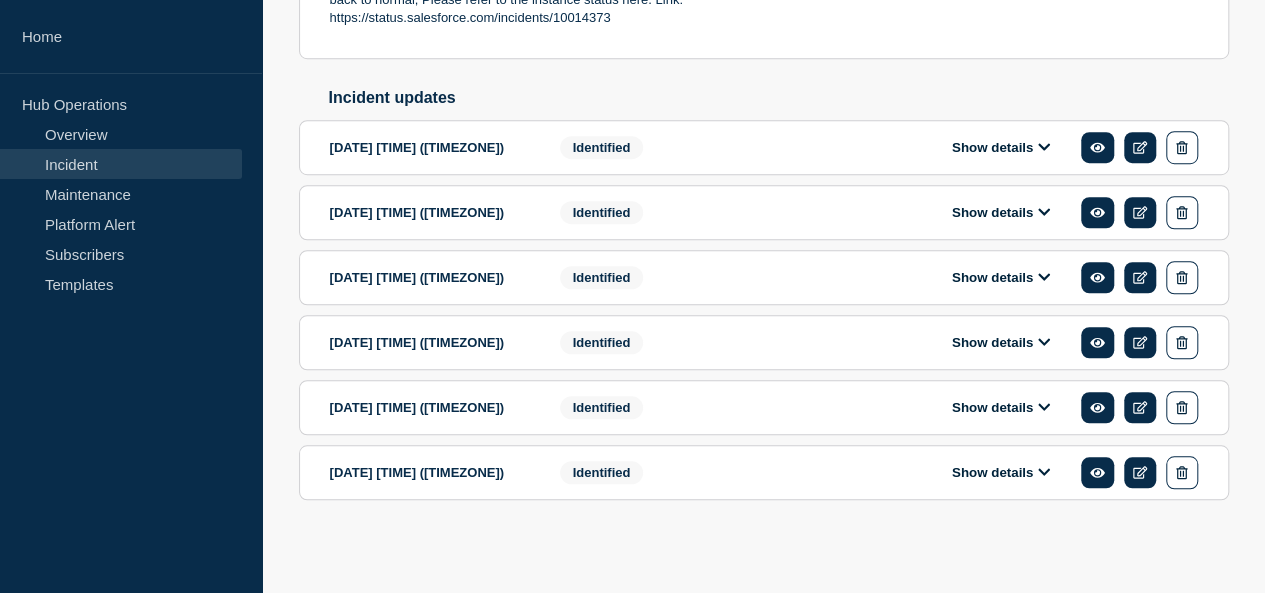 click 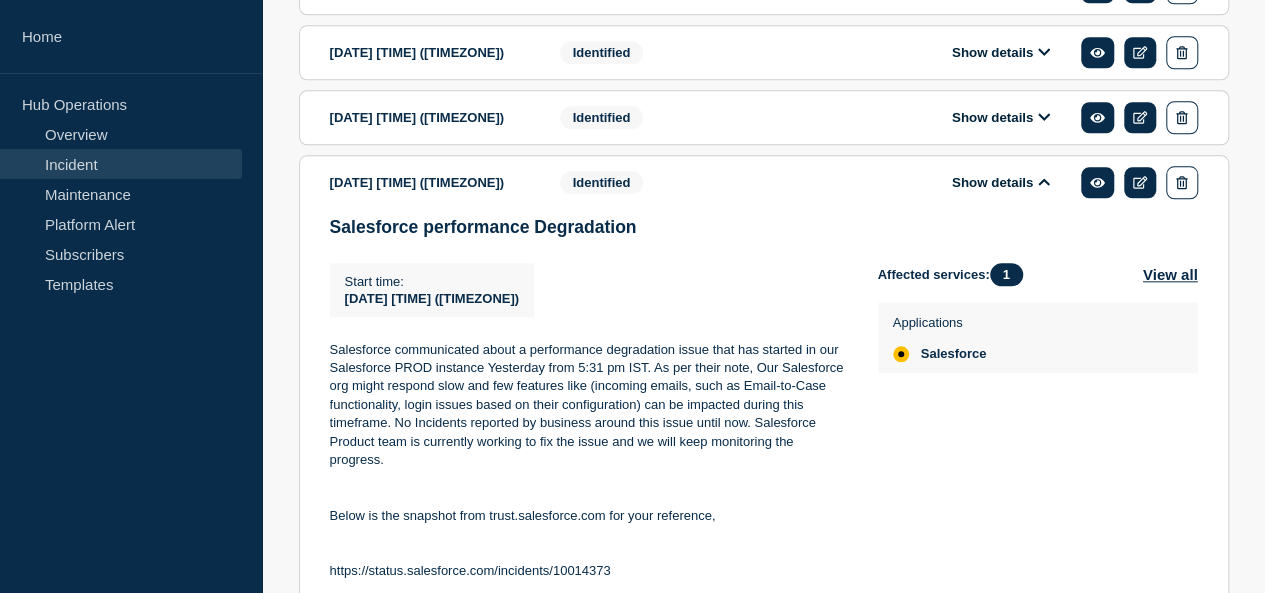 scroll, scrollTop: 875, scrollLeft: 0, axis: vertical 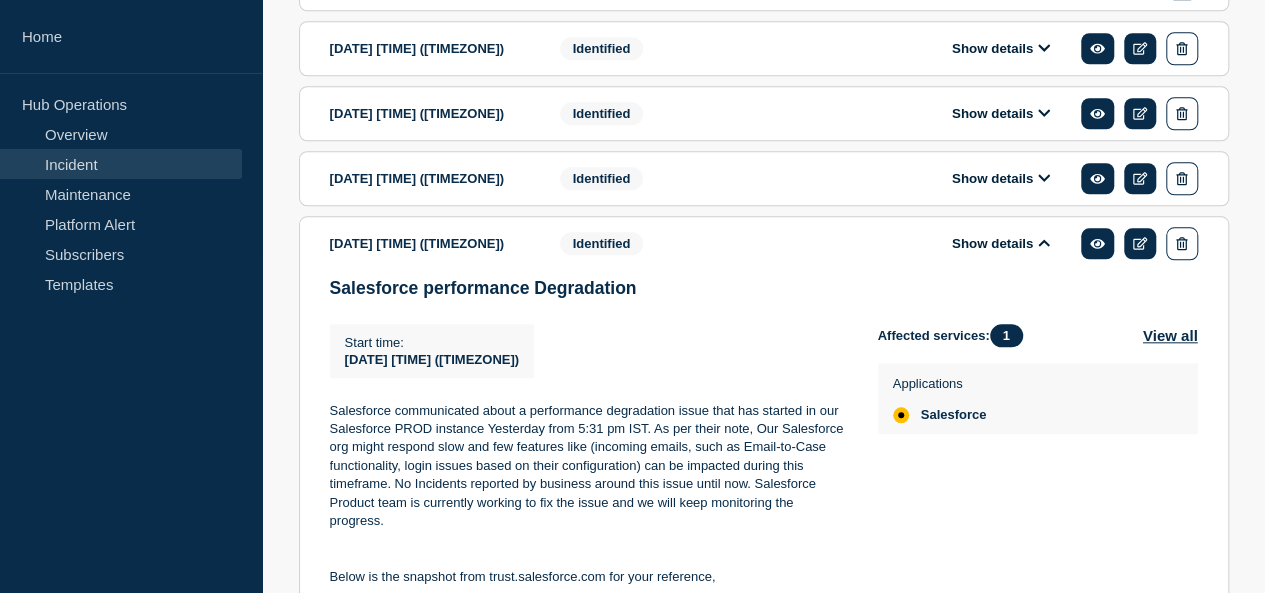 click on "Show details" at bounding box center (1001, 243) 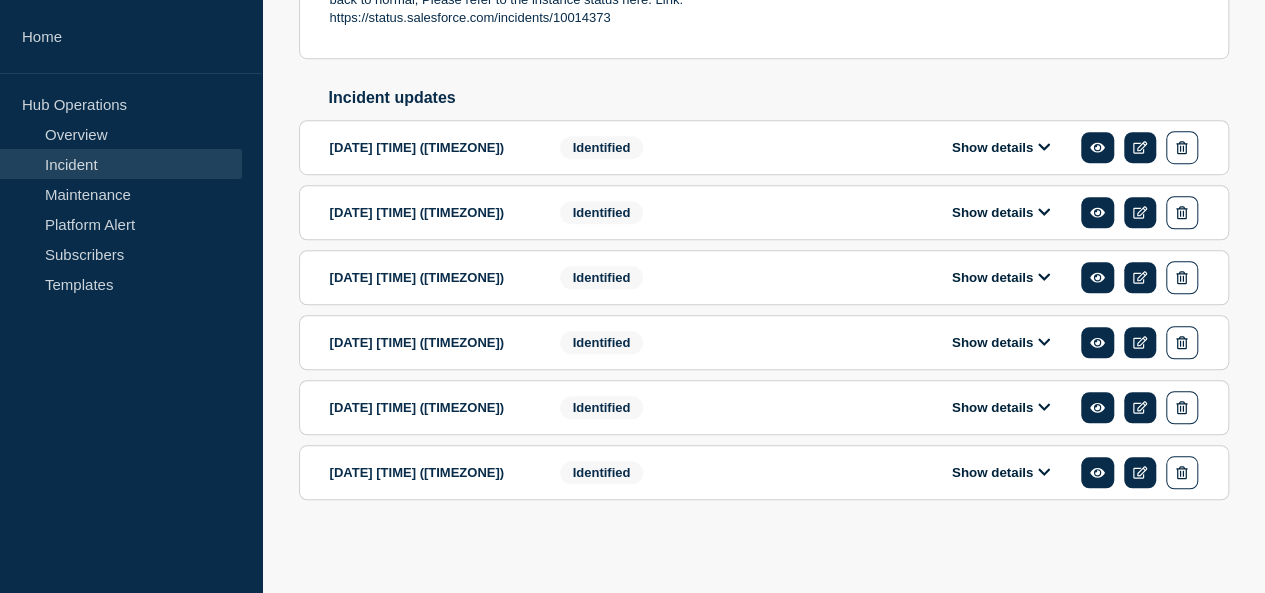 scroll, scrollTop: 650, scrollLeft: 0, axis: vertical 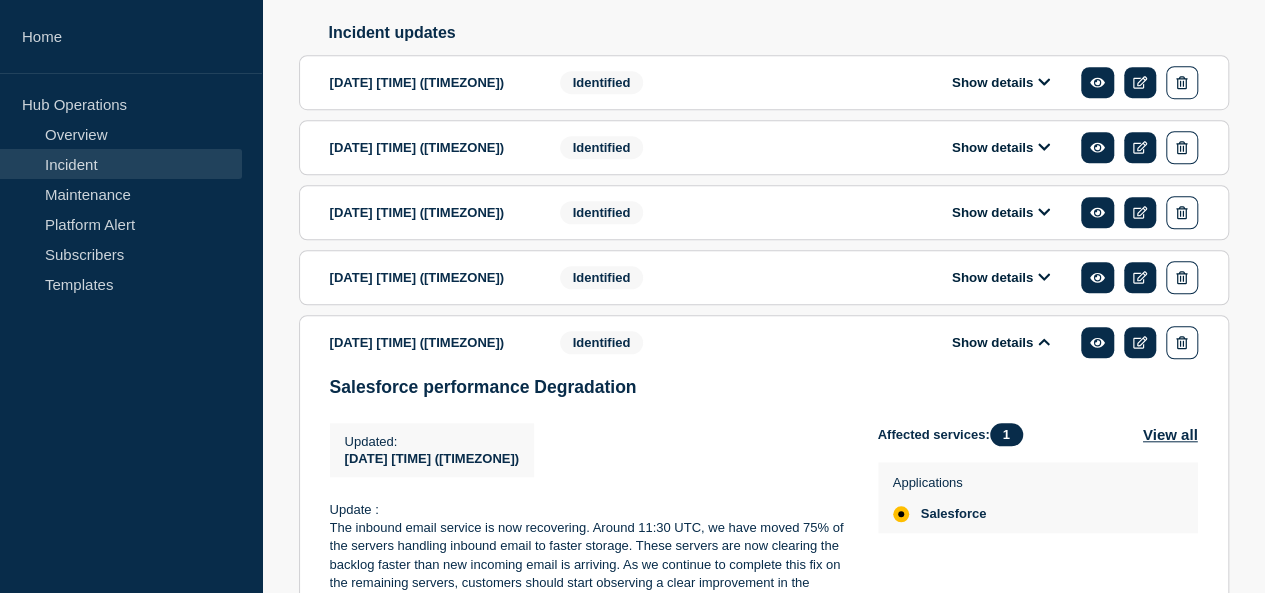 click 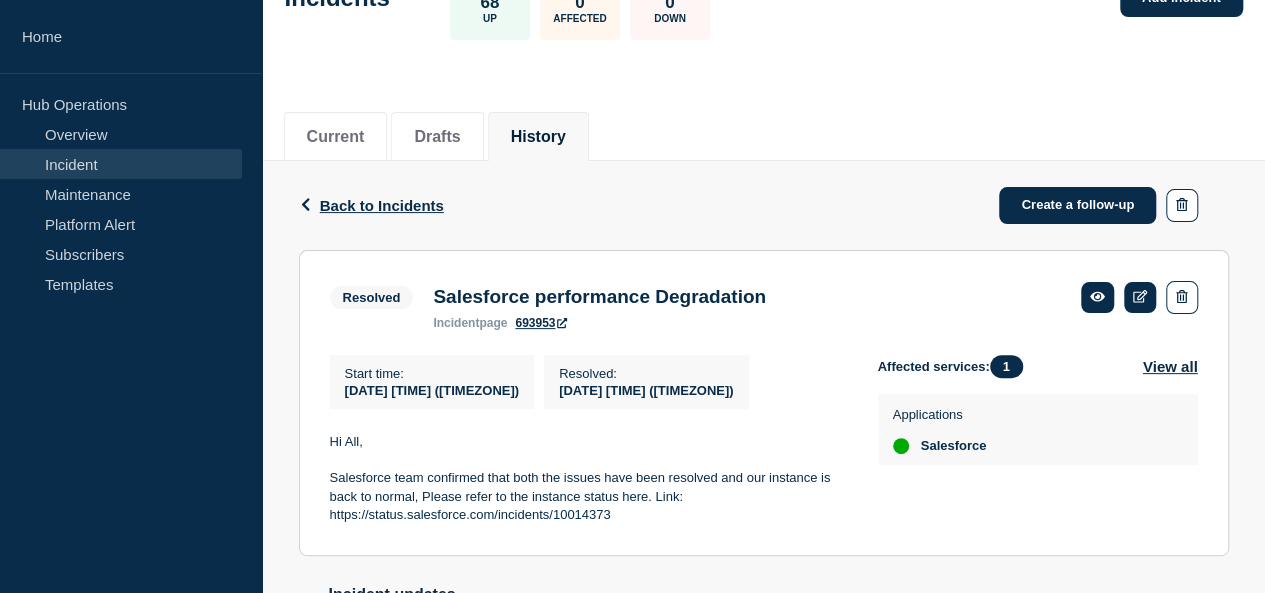 scroll, scrollTop: 76, scrollLeft: 0, axis: vertical 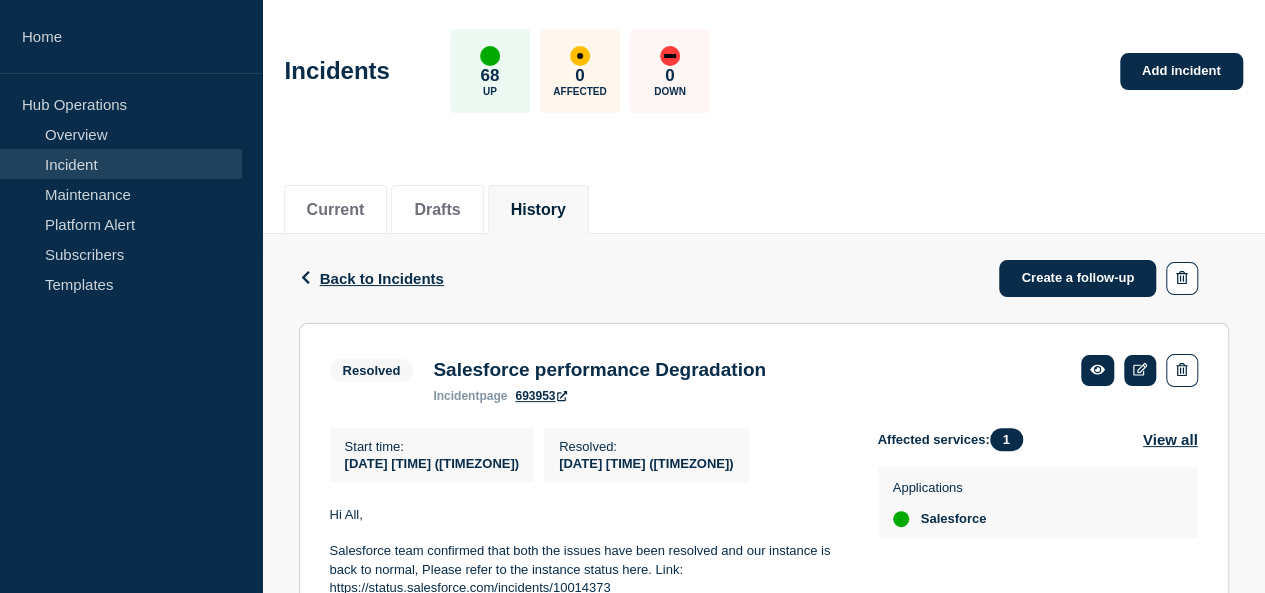 click on "Back Back to Incidents Create a follow-up" at bounding box center (764, 278) 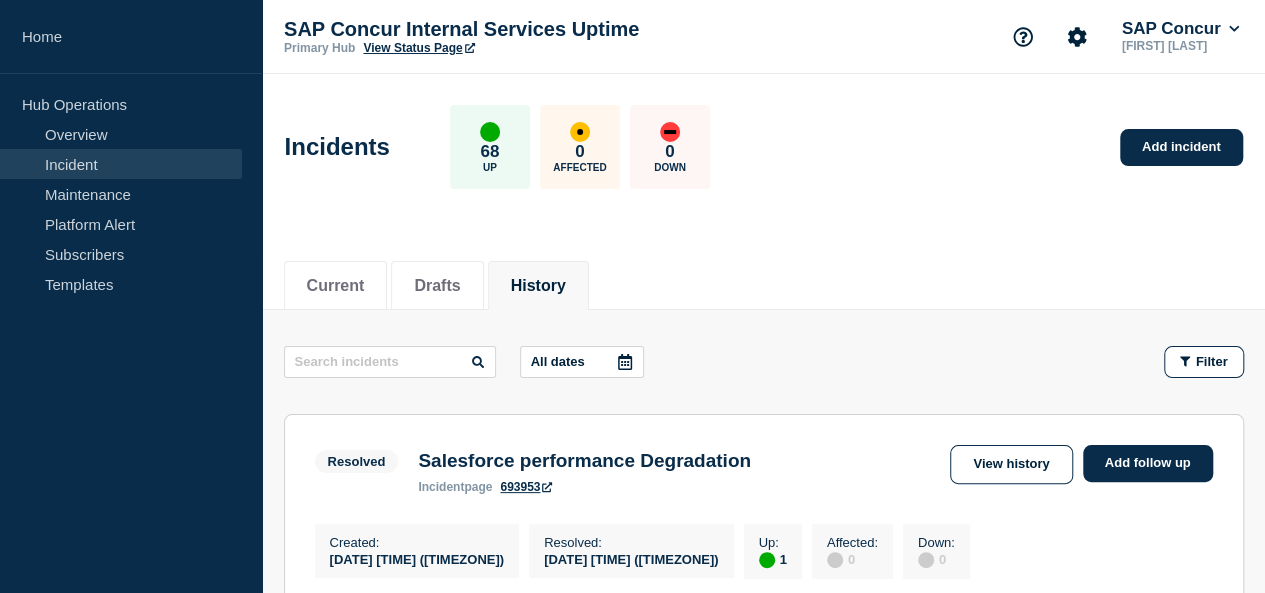 click on "History" at bounding box center (538, 286) 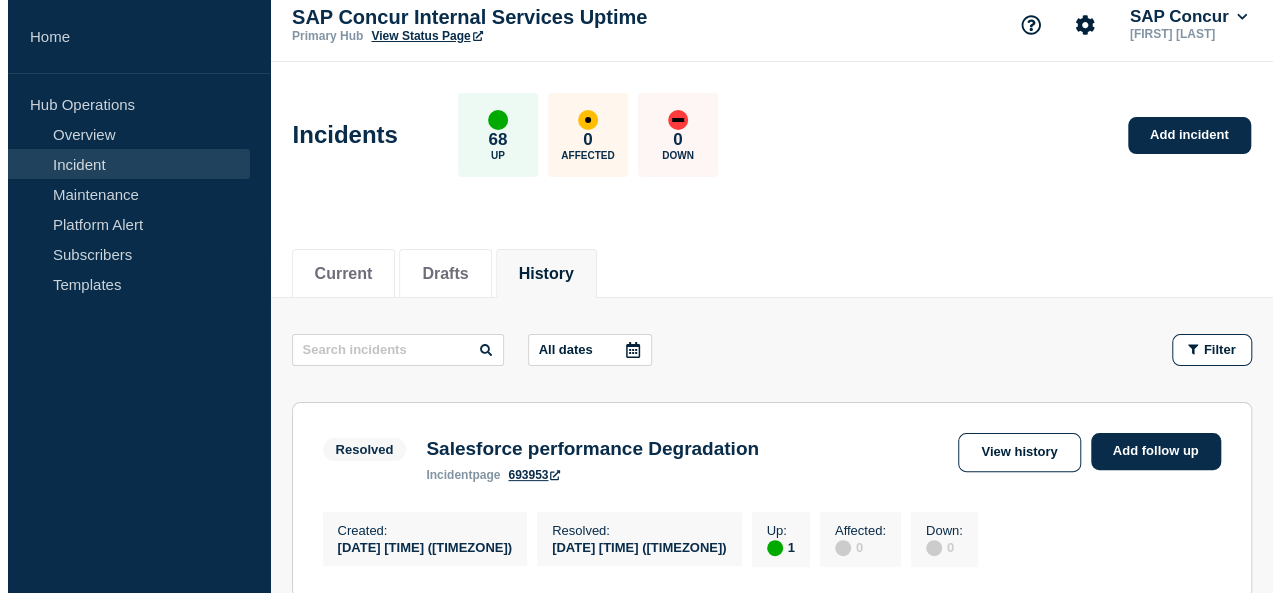scroll, scrollTop: 0, scrollLeft: 0, axis: both 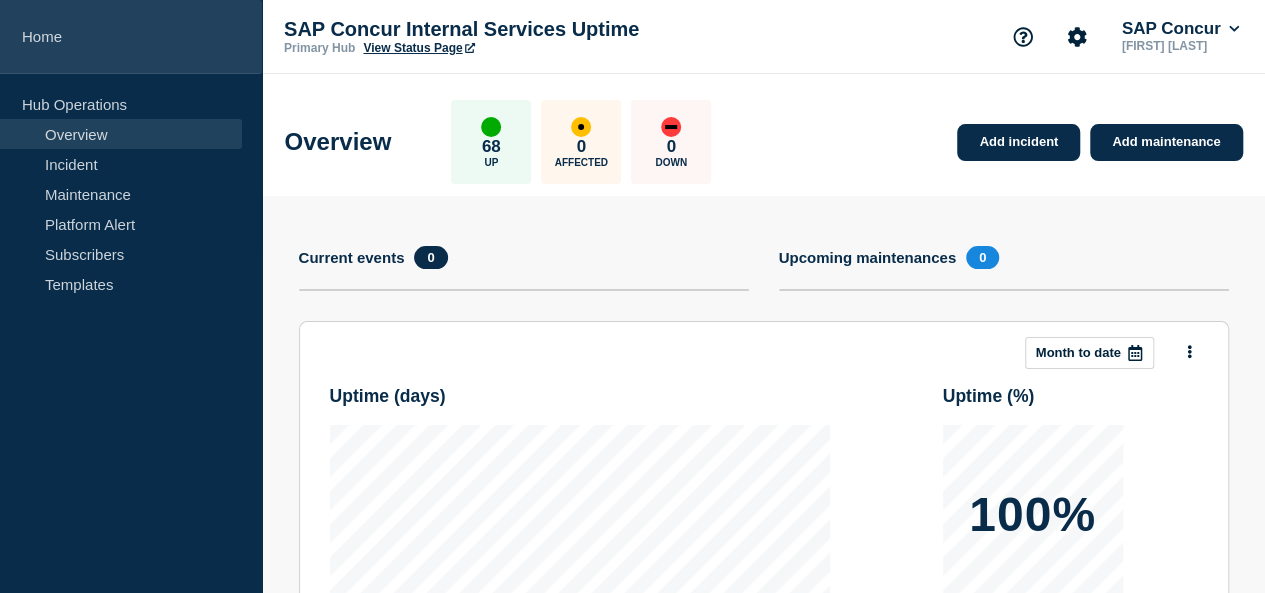 click on "Home" at bounding box center (131, 37) 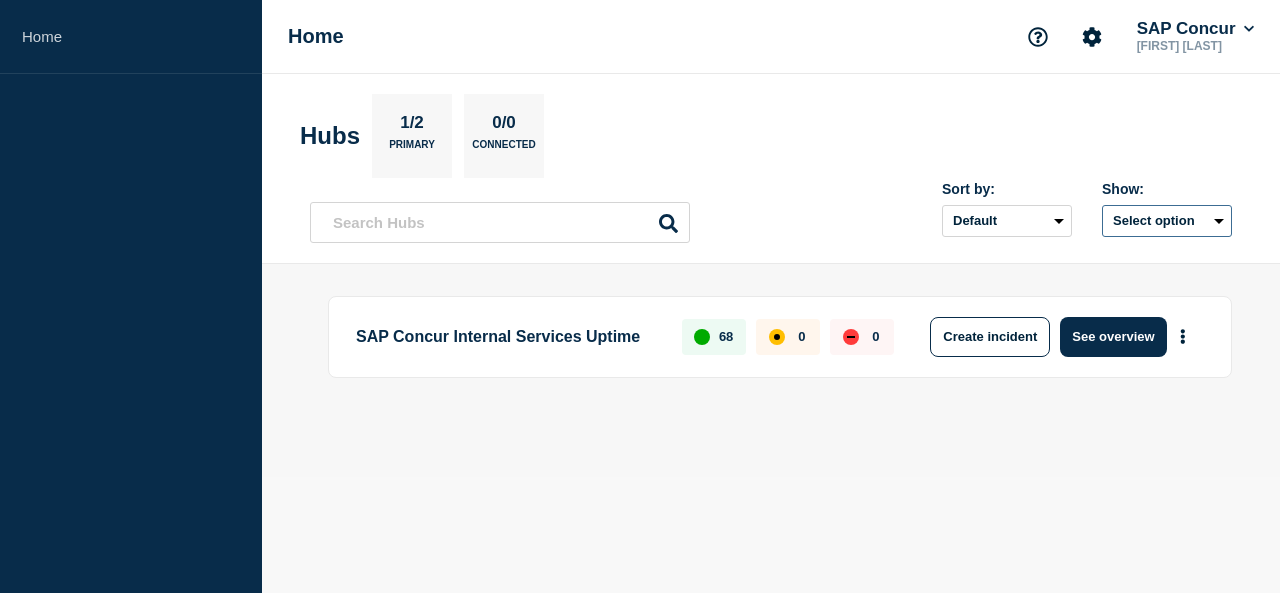 click on "Select option" 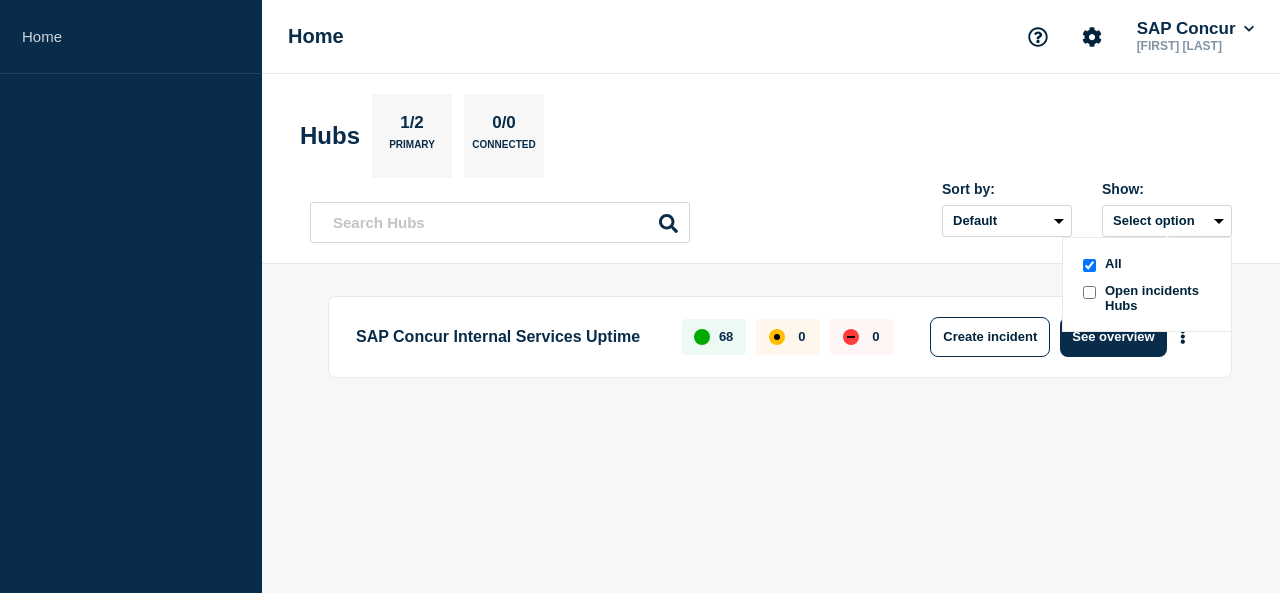 click on "Select option All Open incidents Hubs" 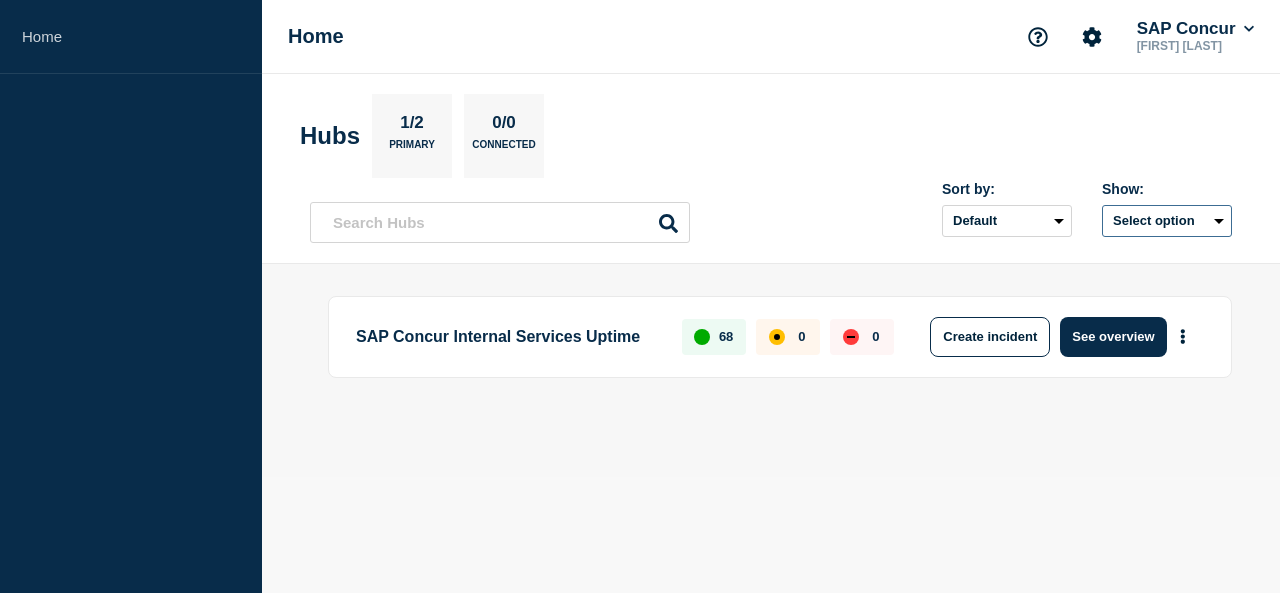click on "Select option" 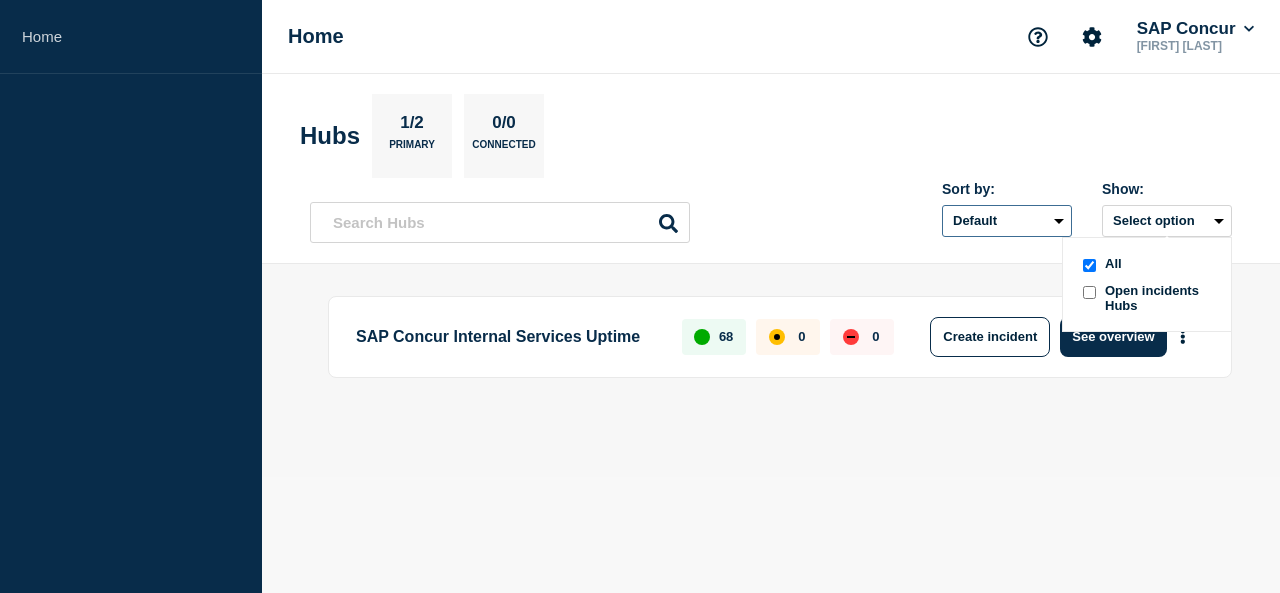 click on "Default Last added Last updated Most active A-Z" at bounding box center [1007, 221] 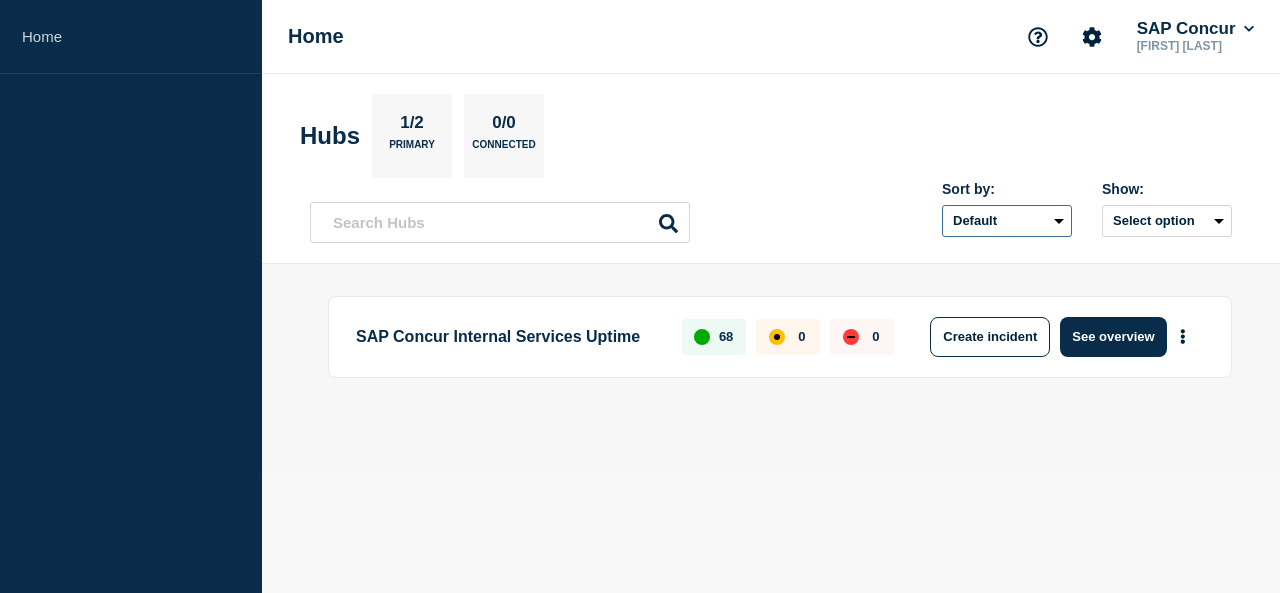click on "Default Last added Last updated Most active A-Z" at bounding box center (1007, 221) 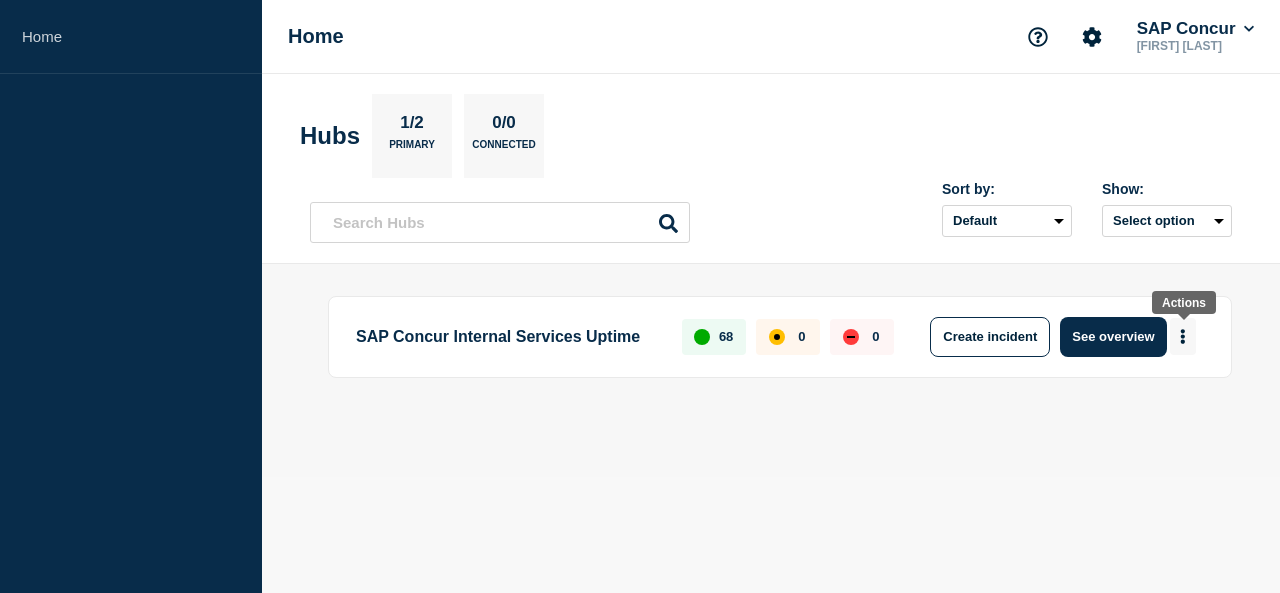click 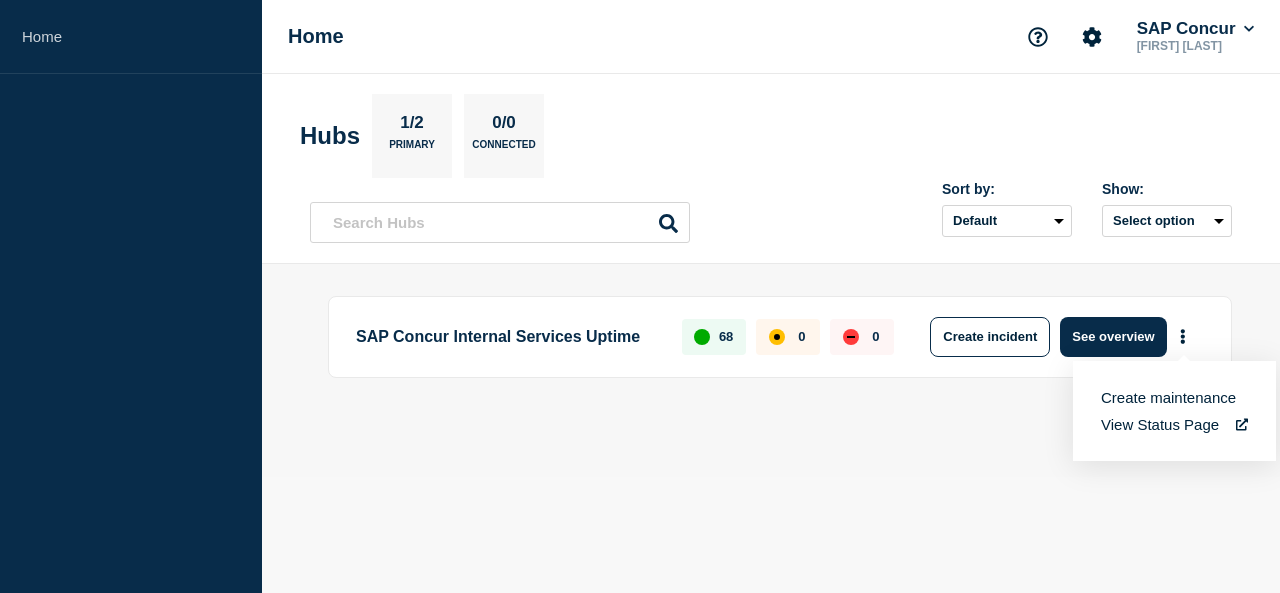 click on "View Status Page" at bounding box center (1174, 424) 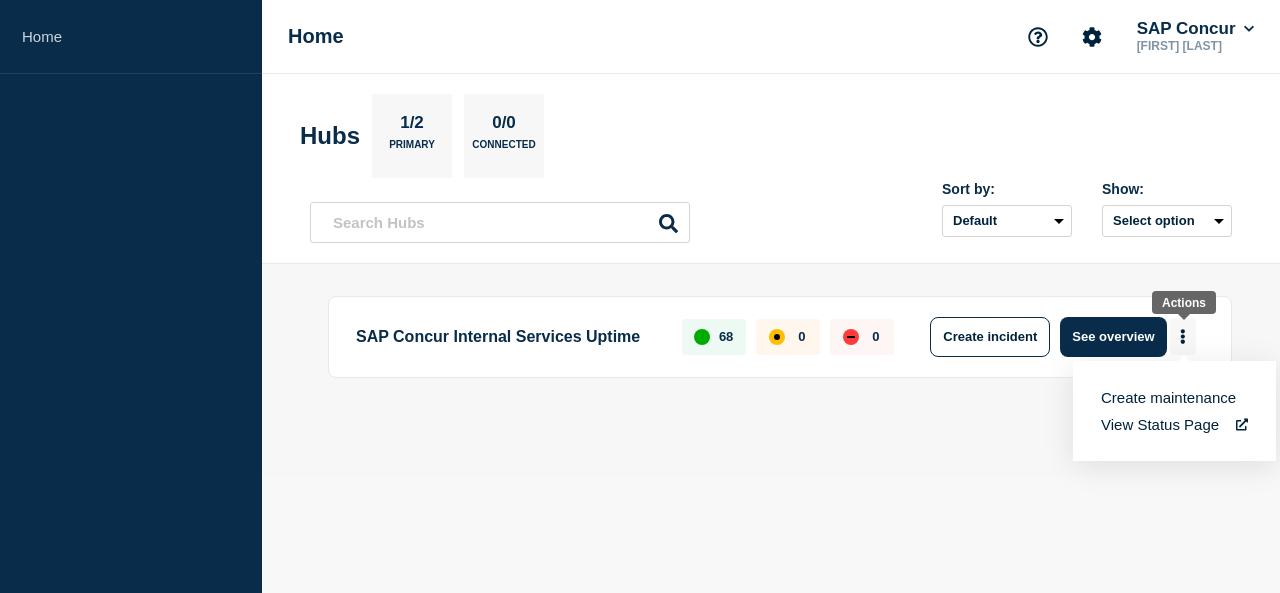 click 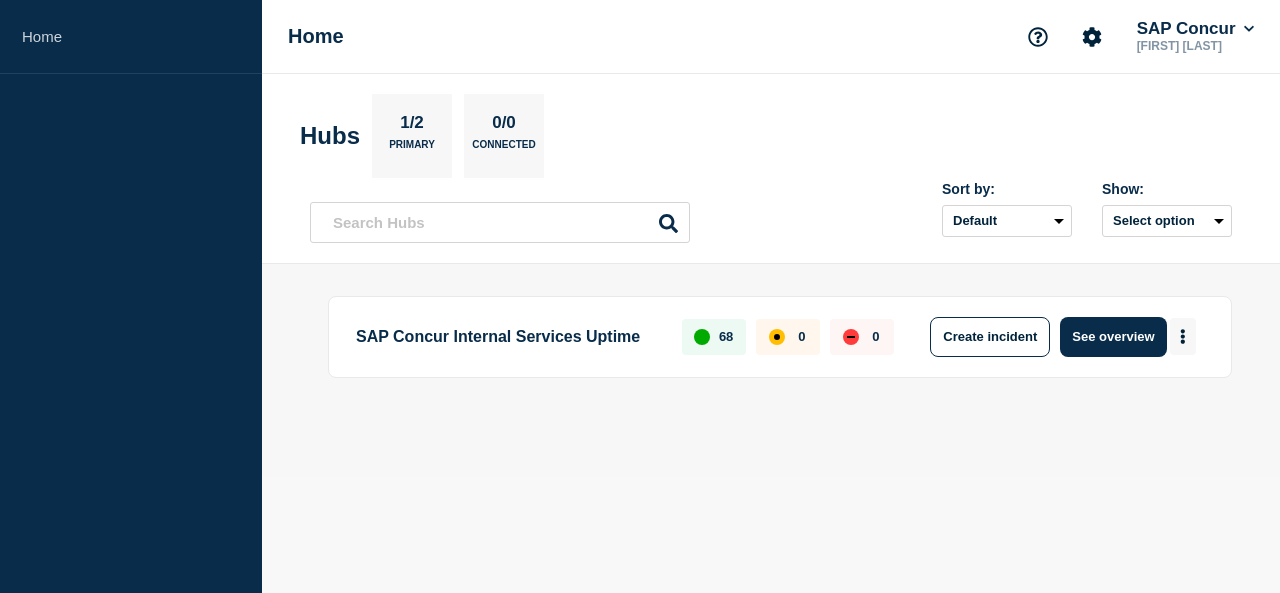 click 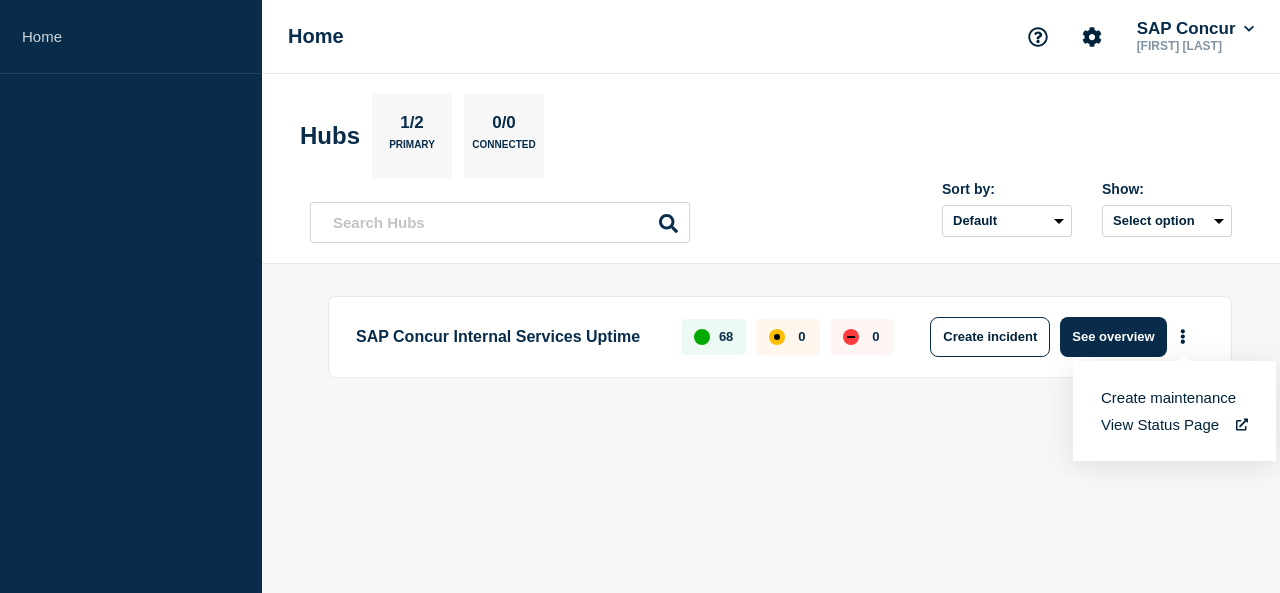 click on "View Status Page" at bounding box center [1174, 424] 